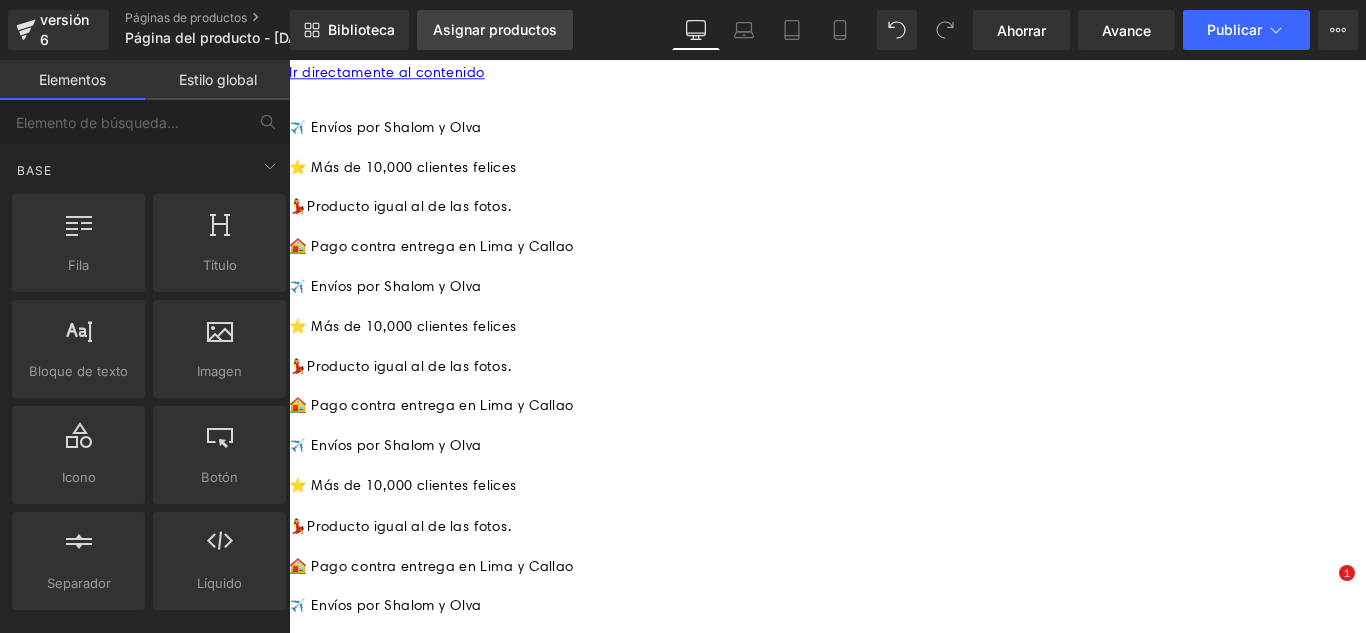 scroll, scrollTop: 0, scrollLeft: 0, axis: both 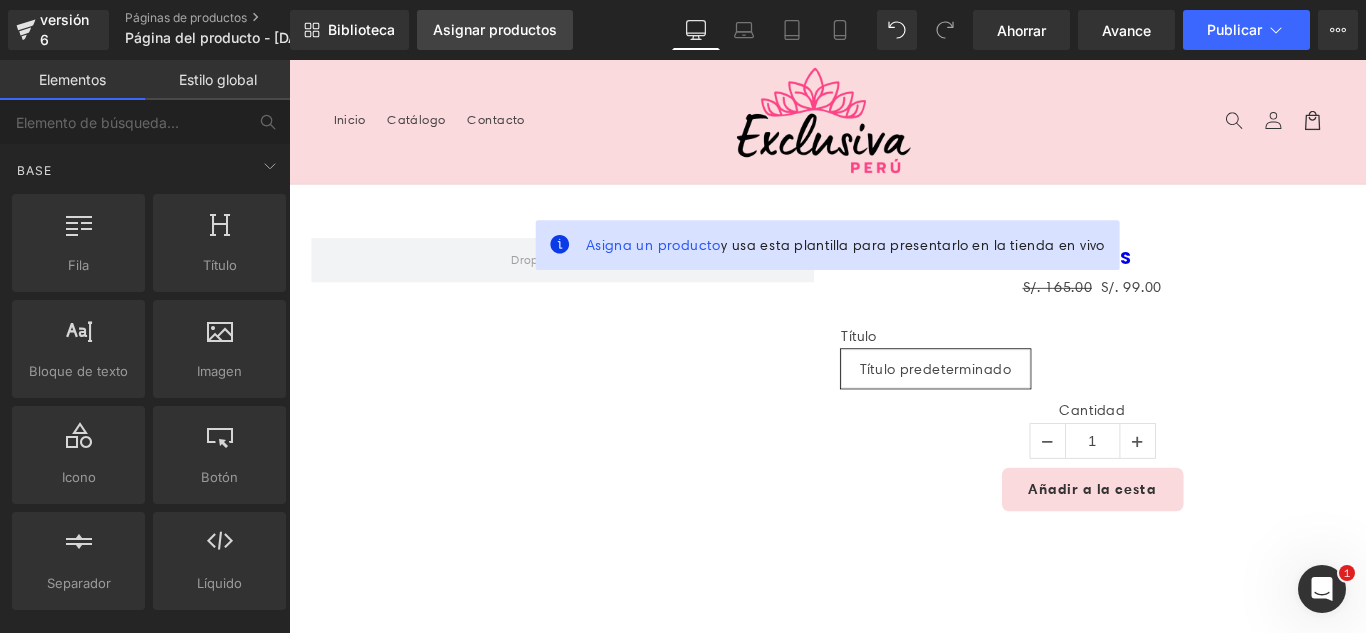 click on "Asignar productos" at bounding box center (495, 29) 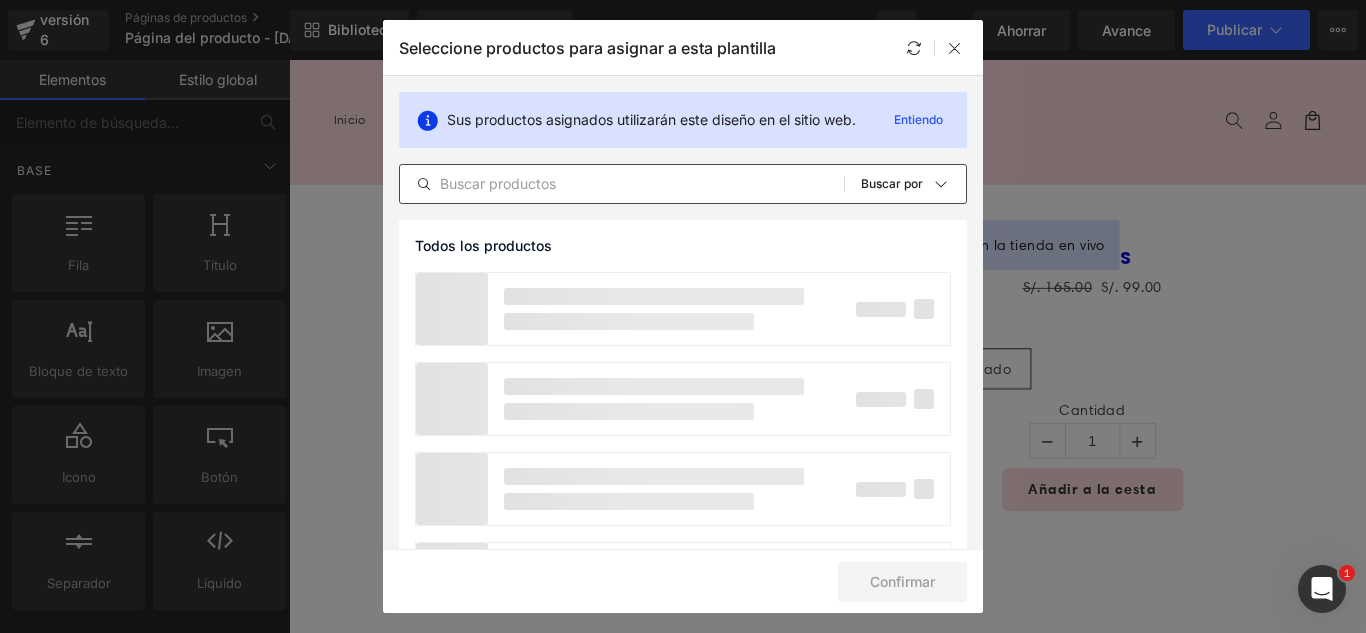 click at bounding box center [622, 184] 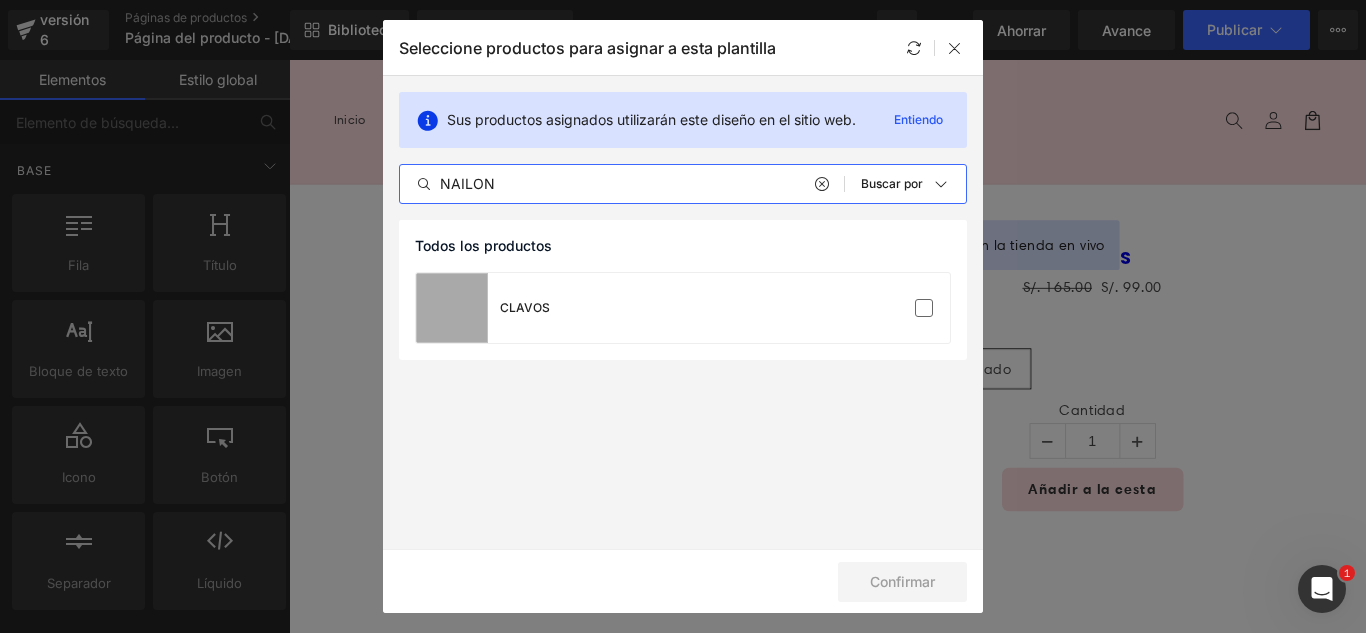type on "NAILON" 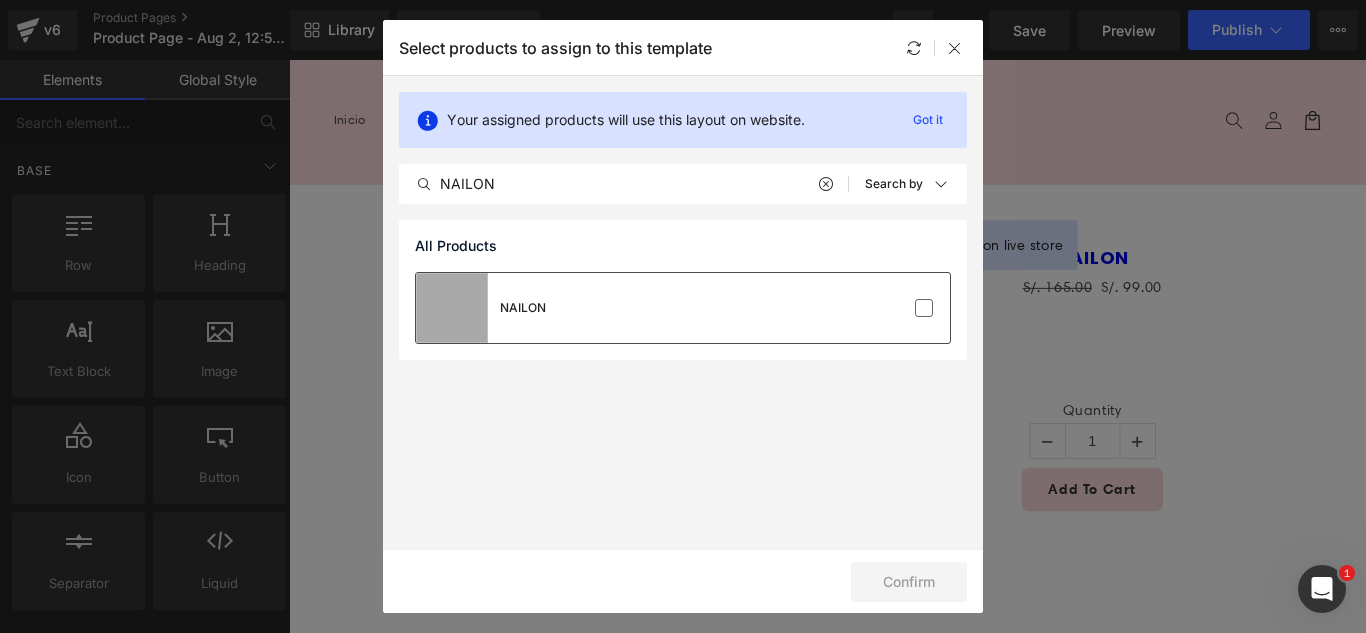 click at bounding box center [924, 308] 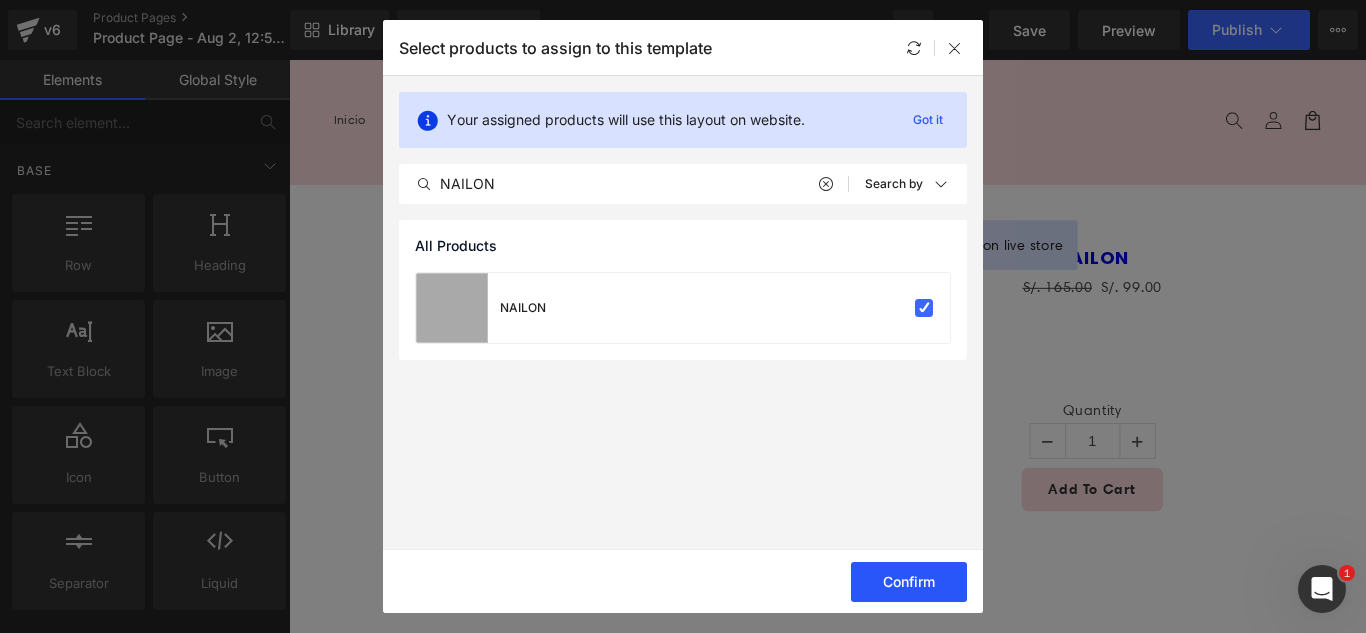 click on "Confirm" at bounding box center (909, 582) 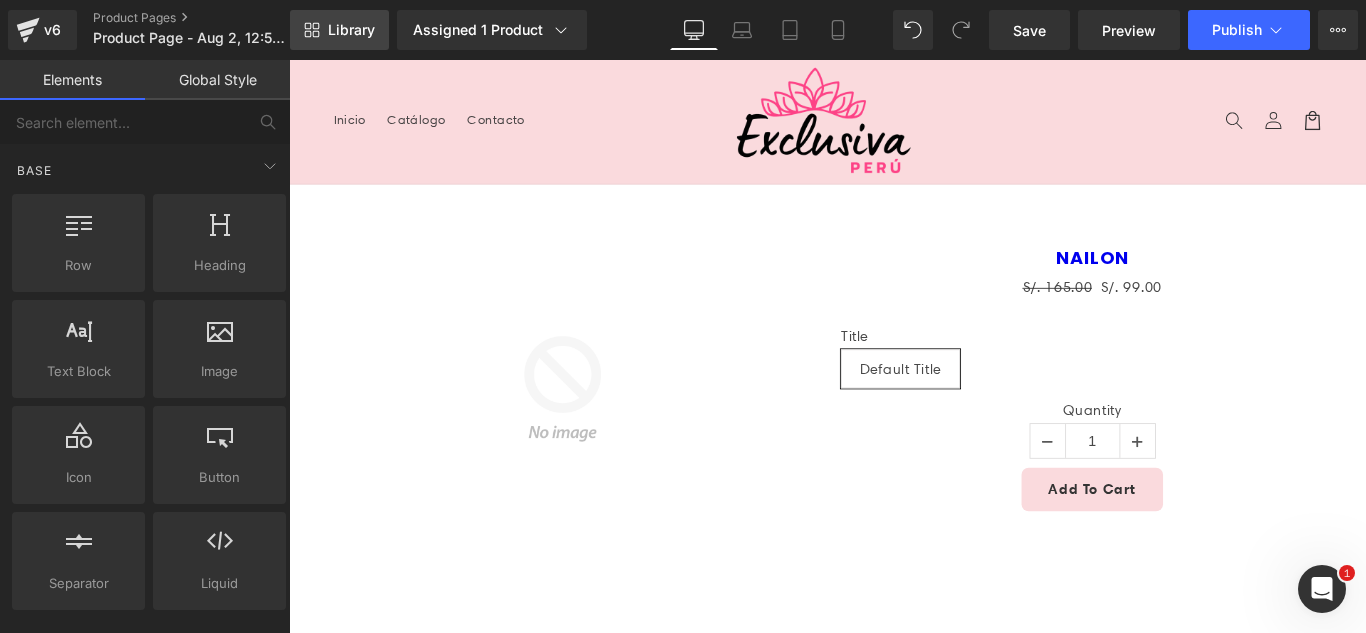 click on "Library" at bounding box center (339, 30) 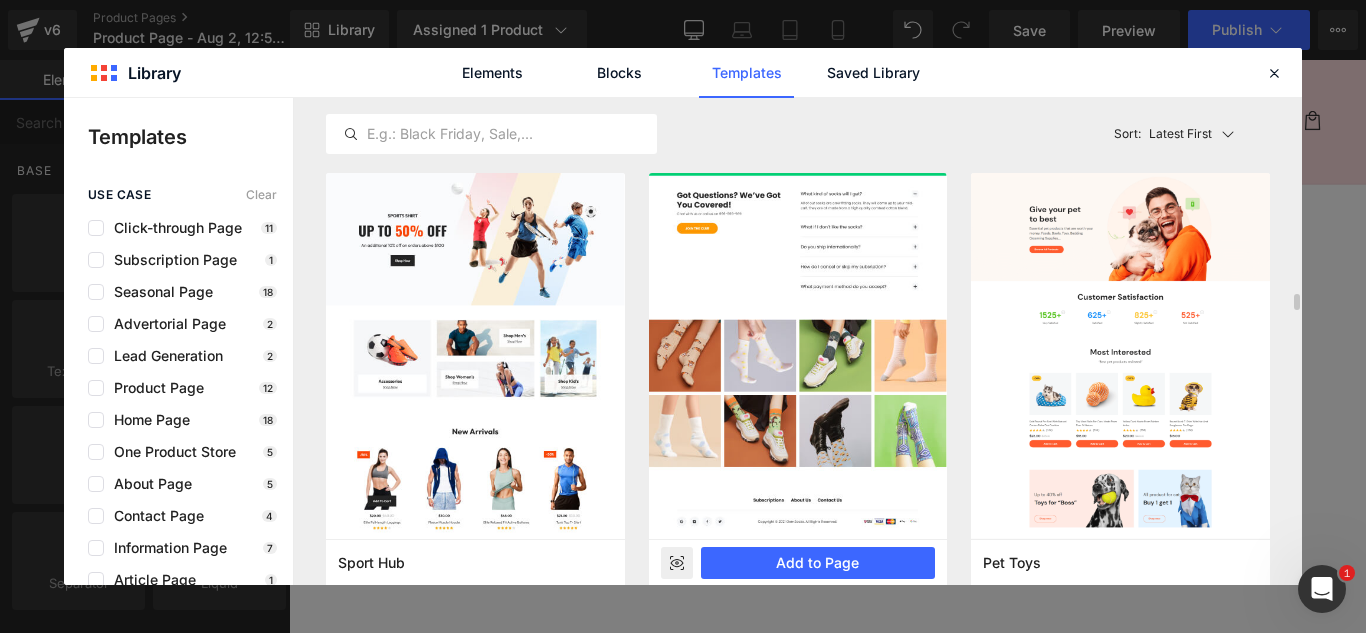 scroll, scrollTop: 5900, scrollLeft: 0, axis: vertical 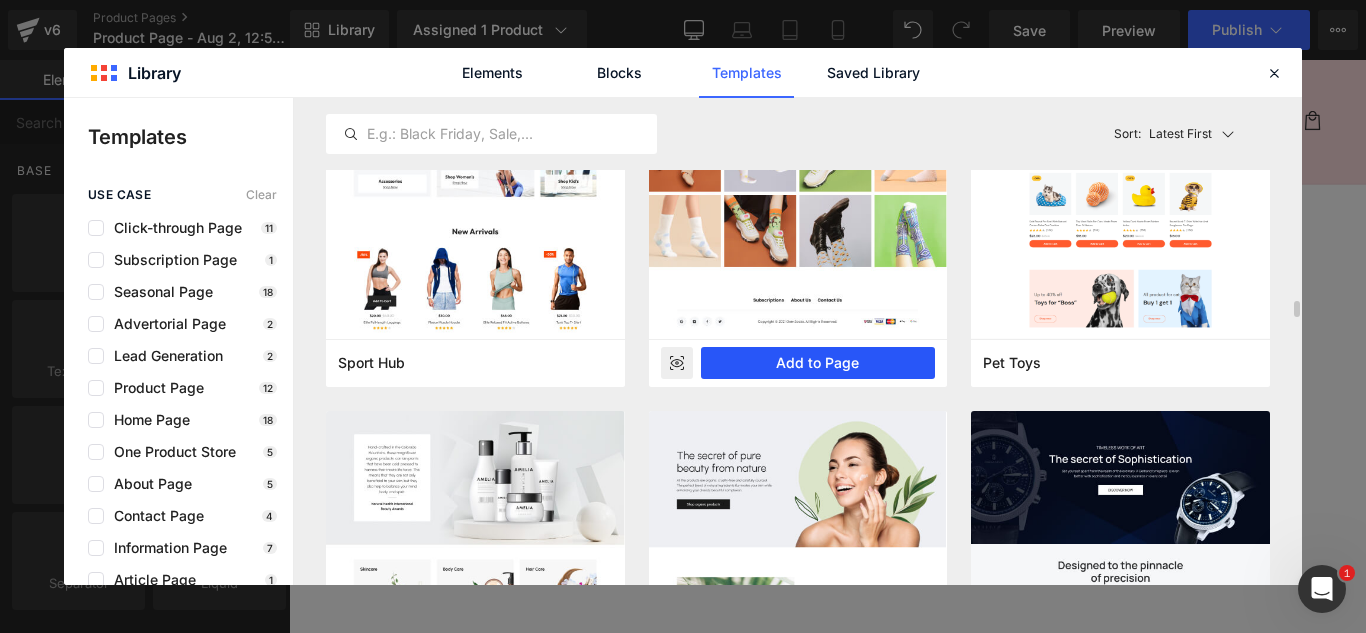 click on "Add to Page" at bounding box center [818, 363] 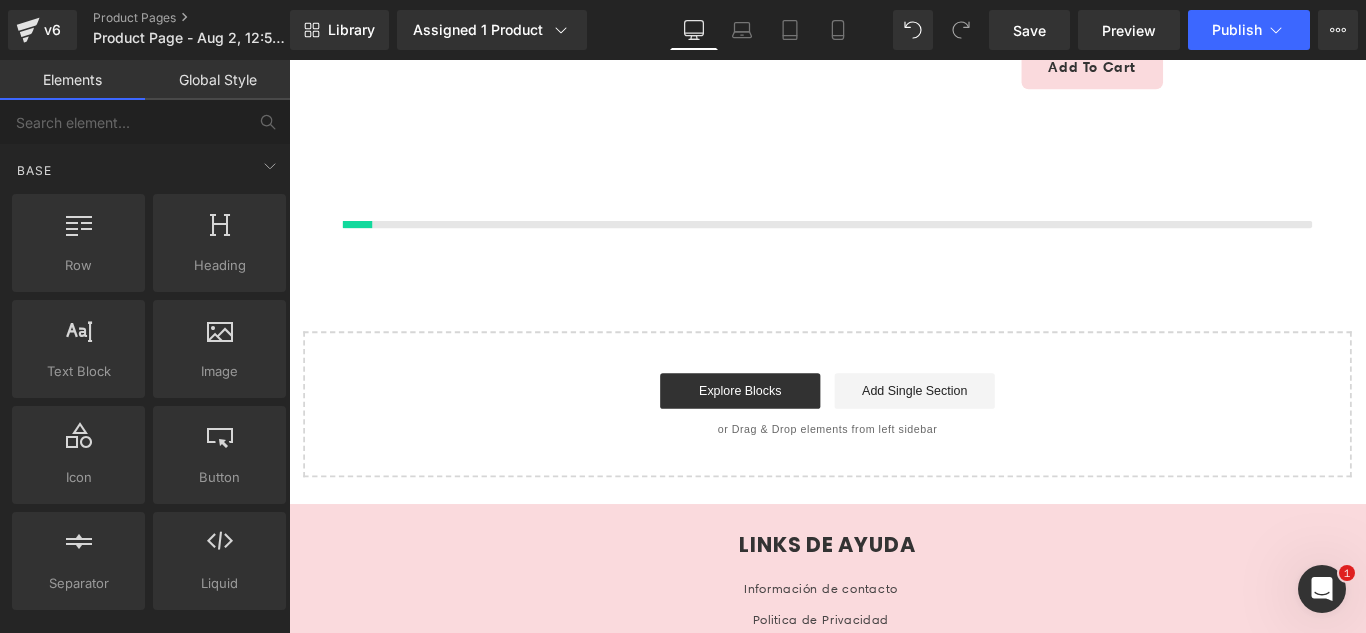 scroll, scrollTop: 475, scrollLeft: 0, axis: vertical 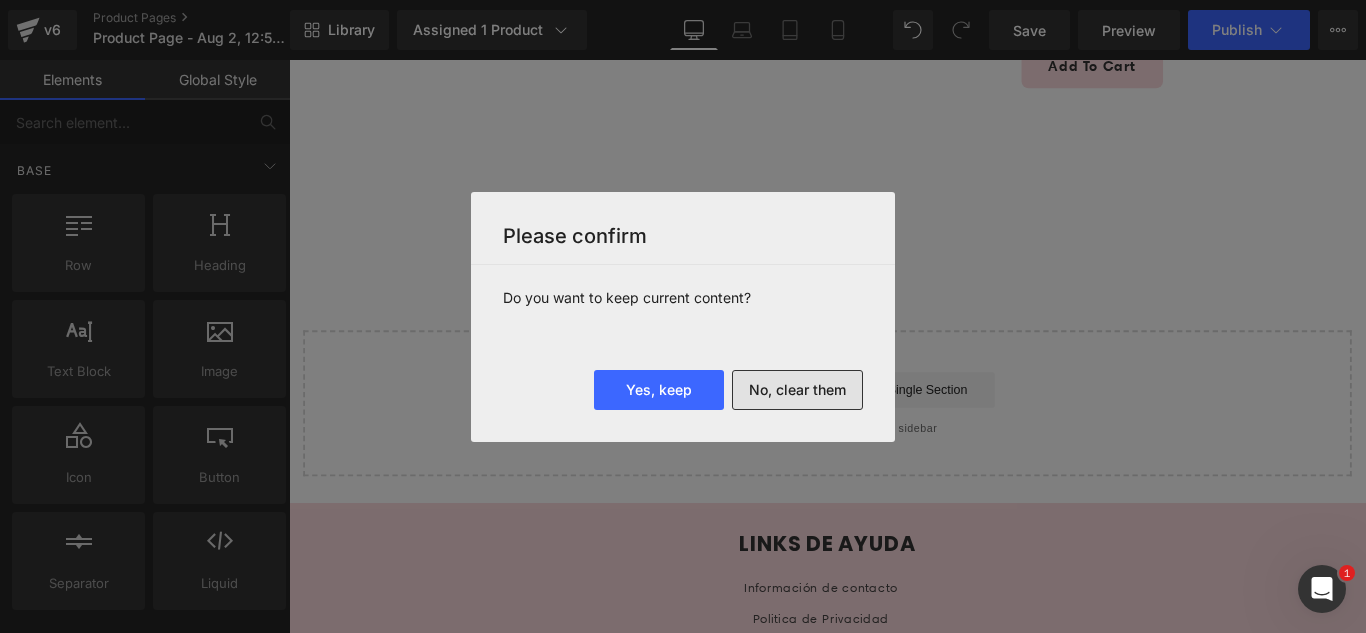 click on "No, clear them" at bounding box center (797, 390) 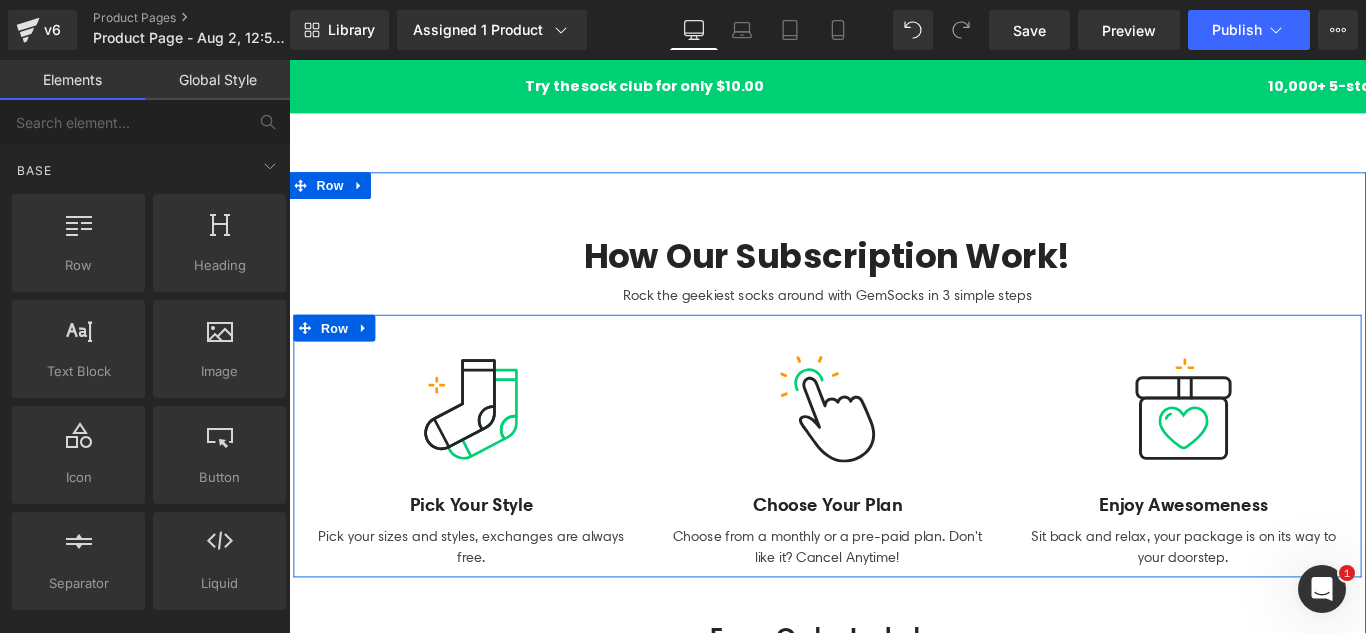 scroll, scrollTop: 800, scrollLeft: 0, axis: vertical 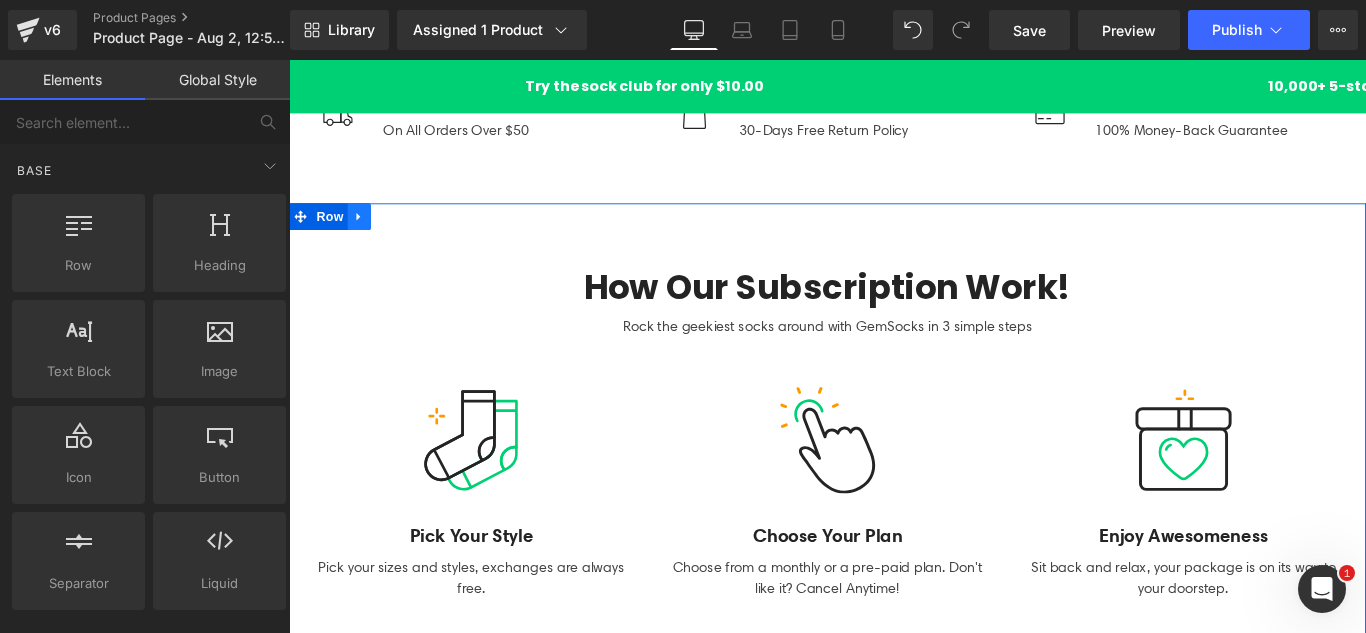 click 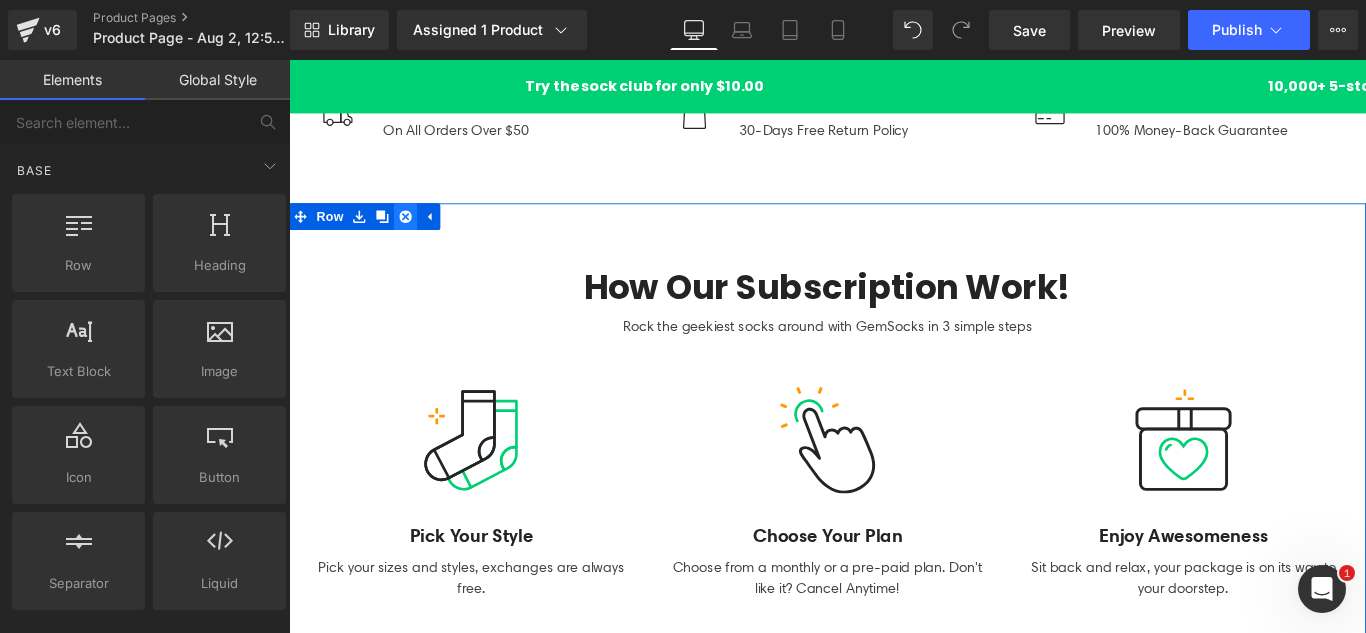 click 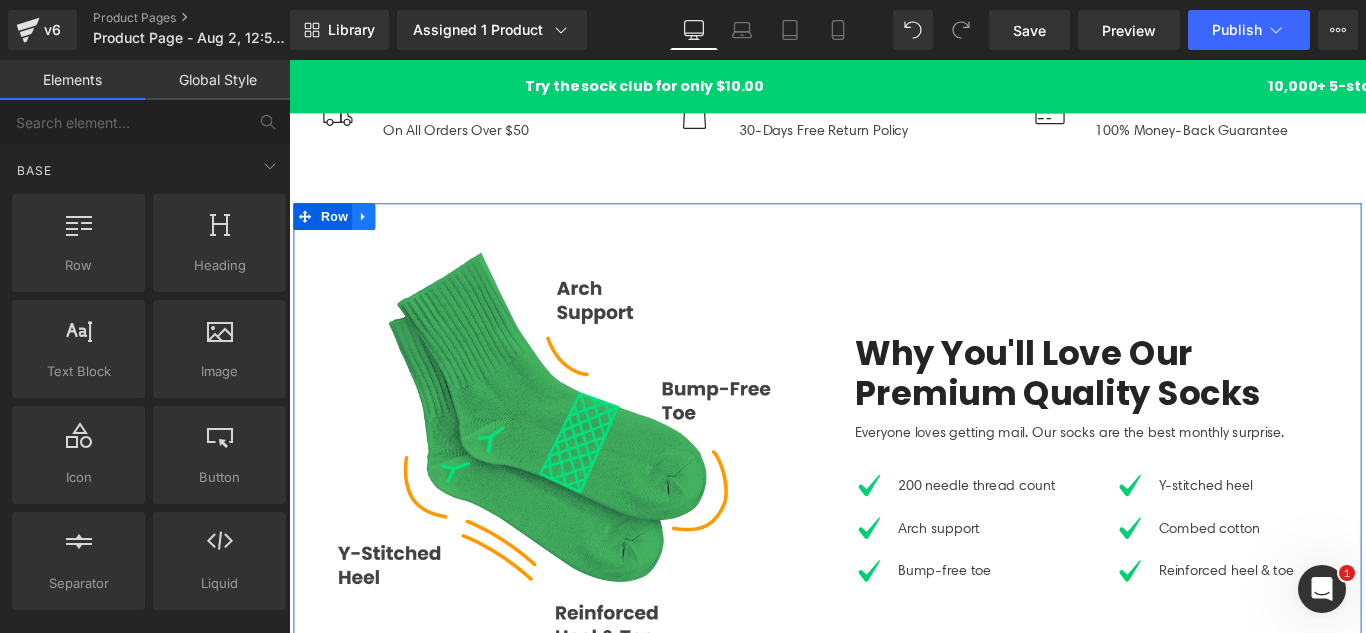 click at bounding box center (373, 236) 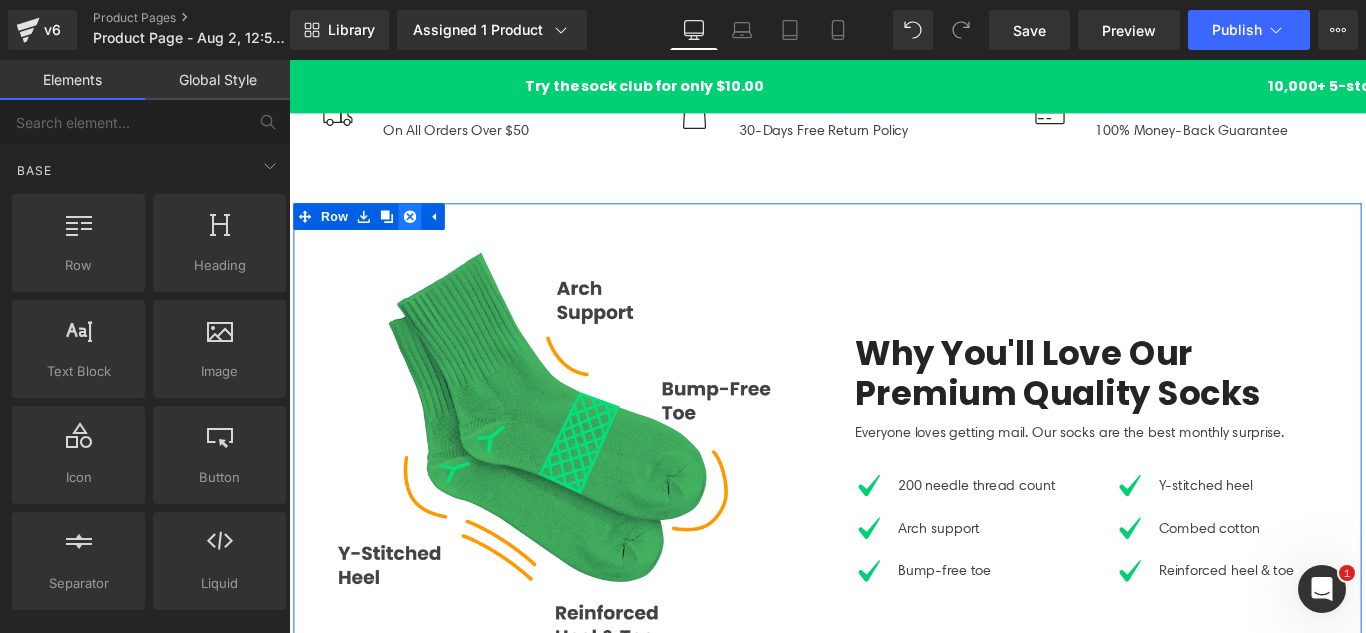 click 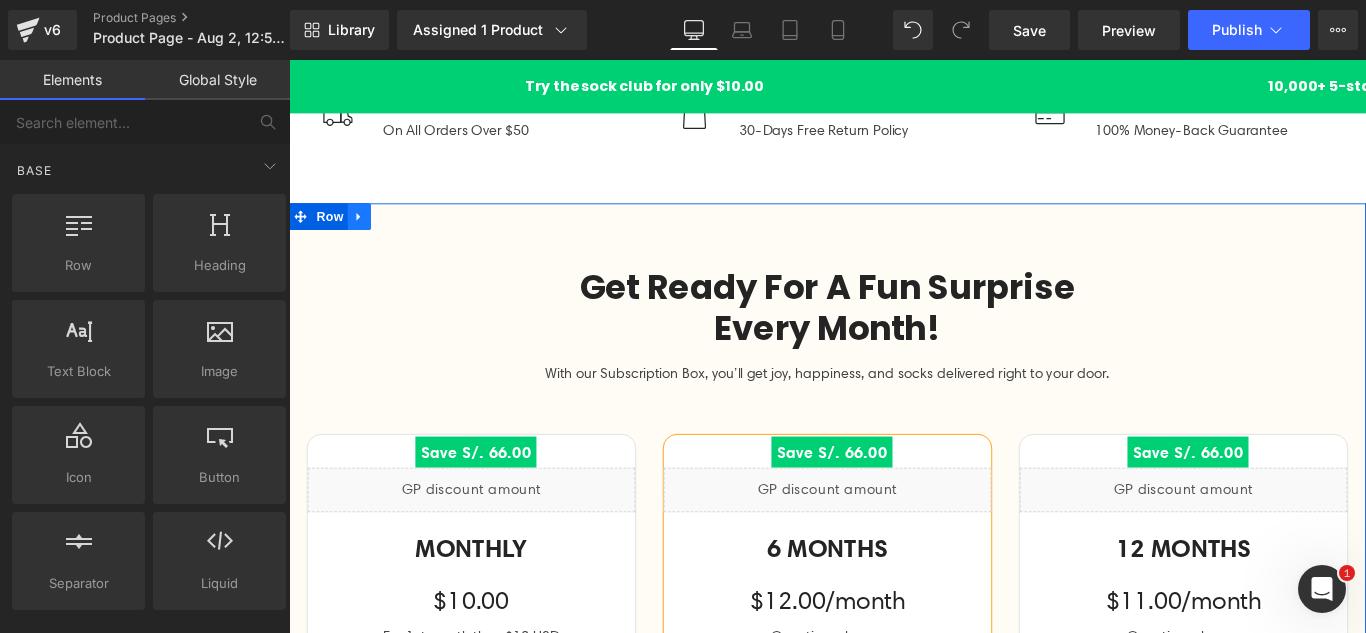 click at bounding box center [368, 236] 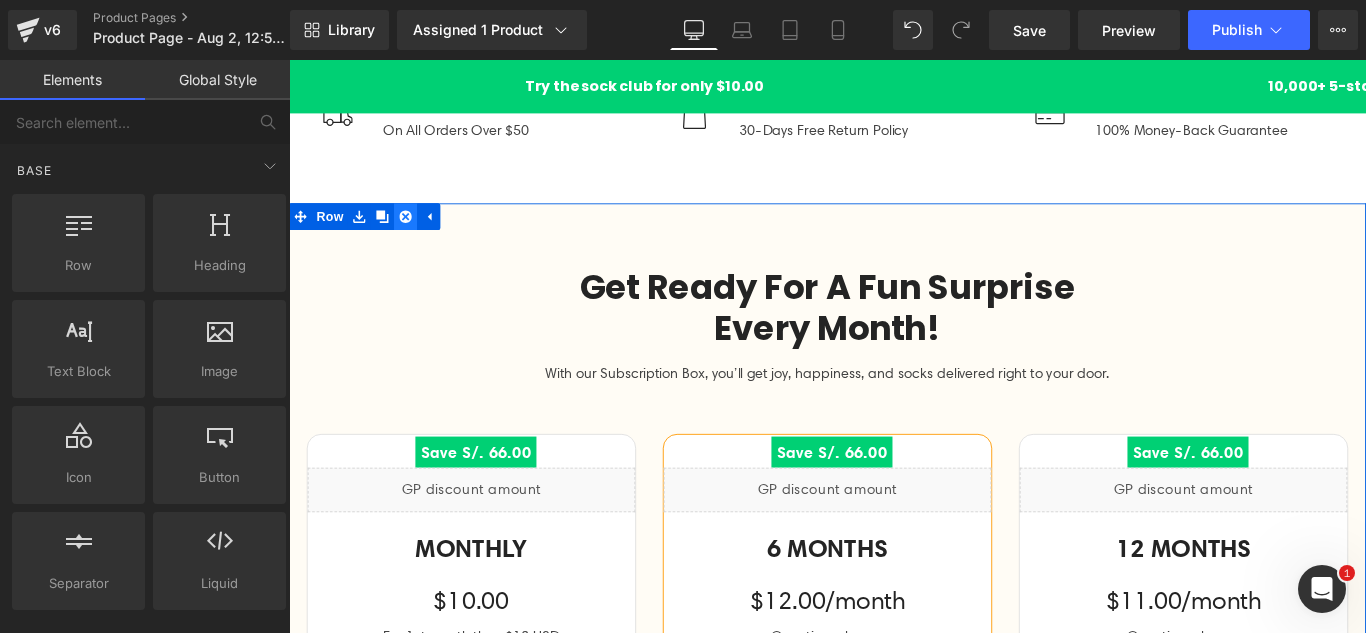 click 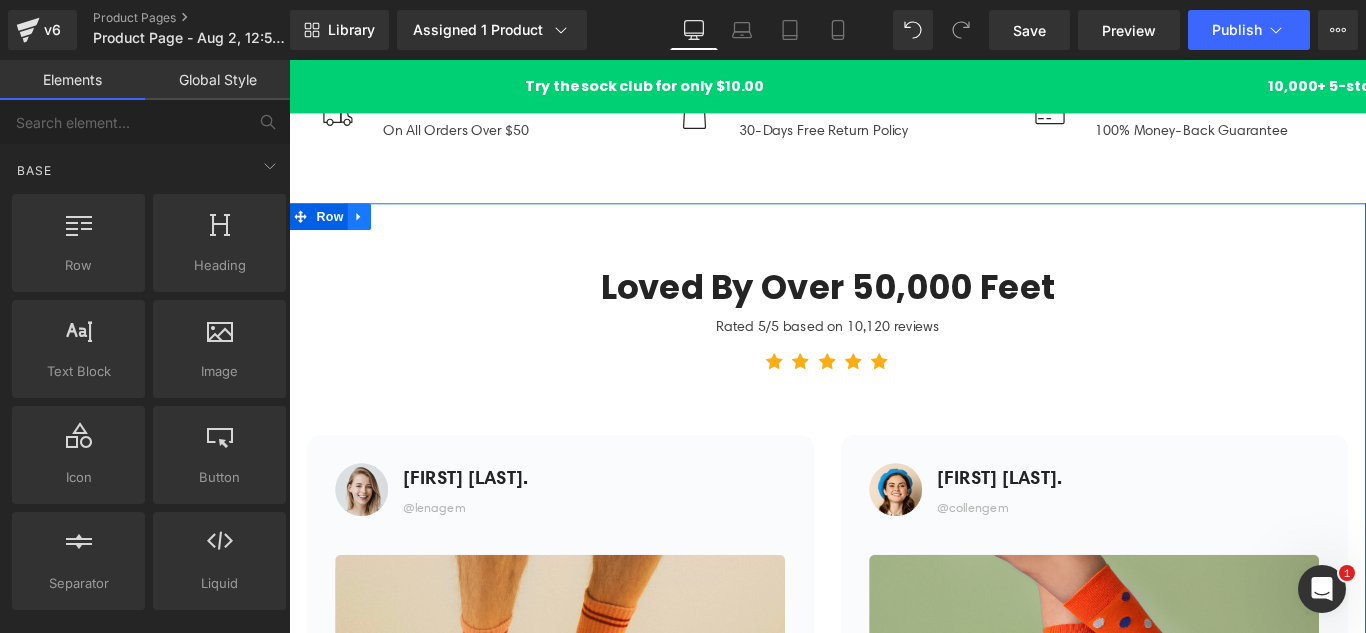 click 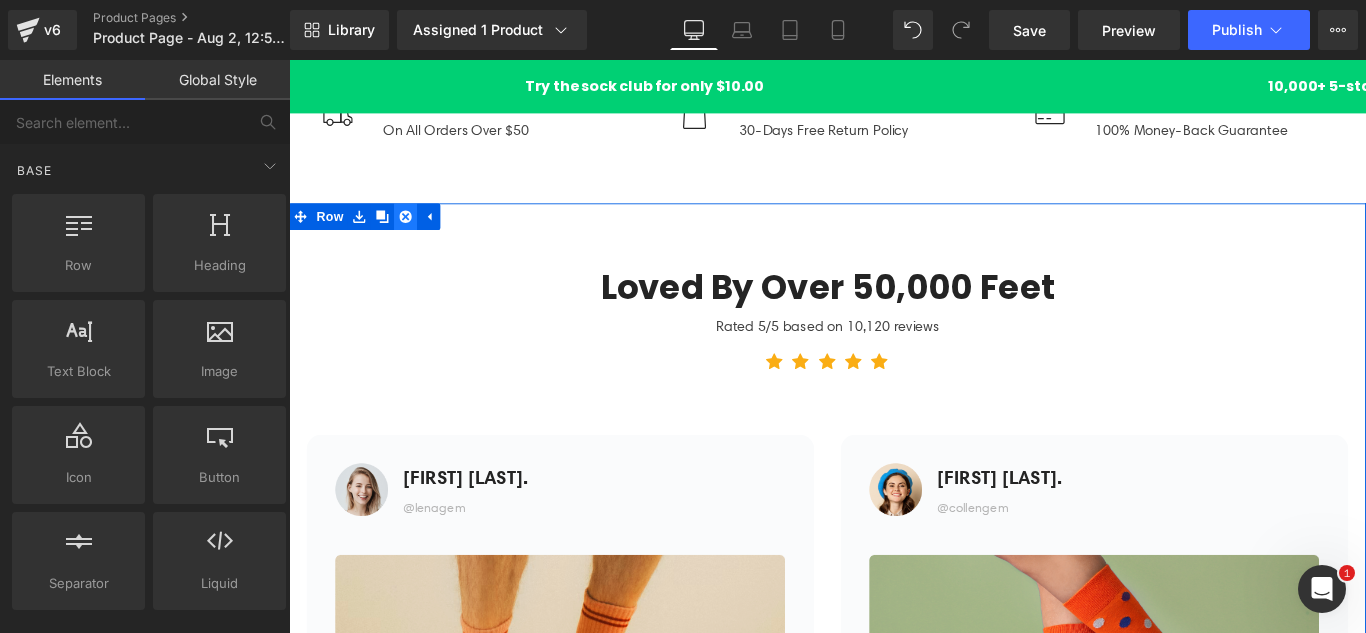 click 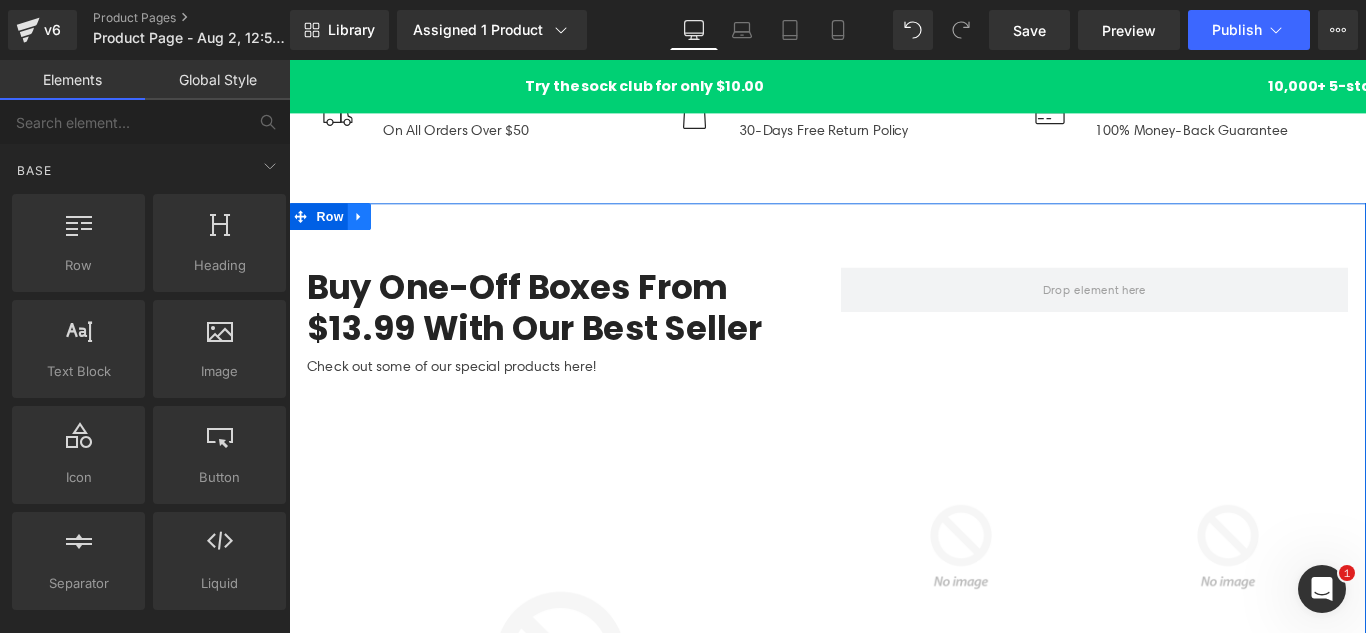 click at bounding box center [368, 236] 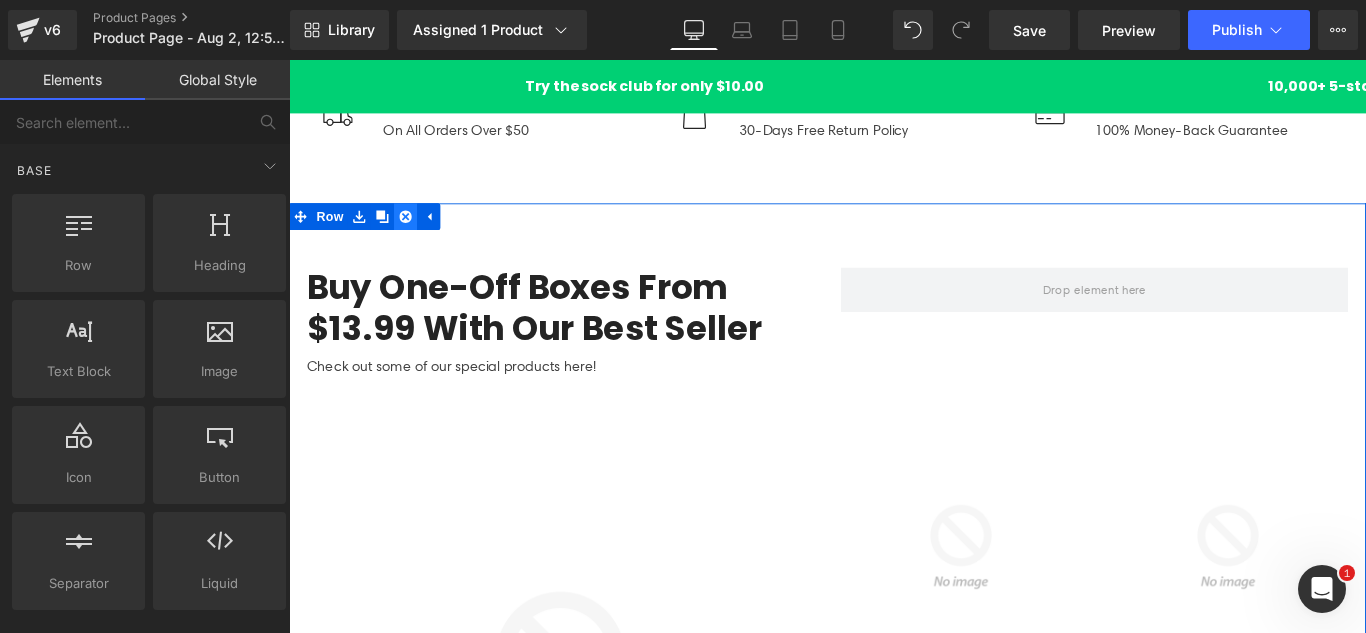 click 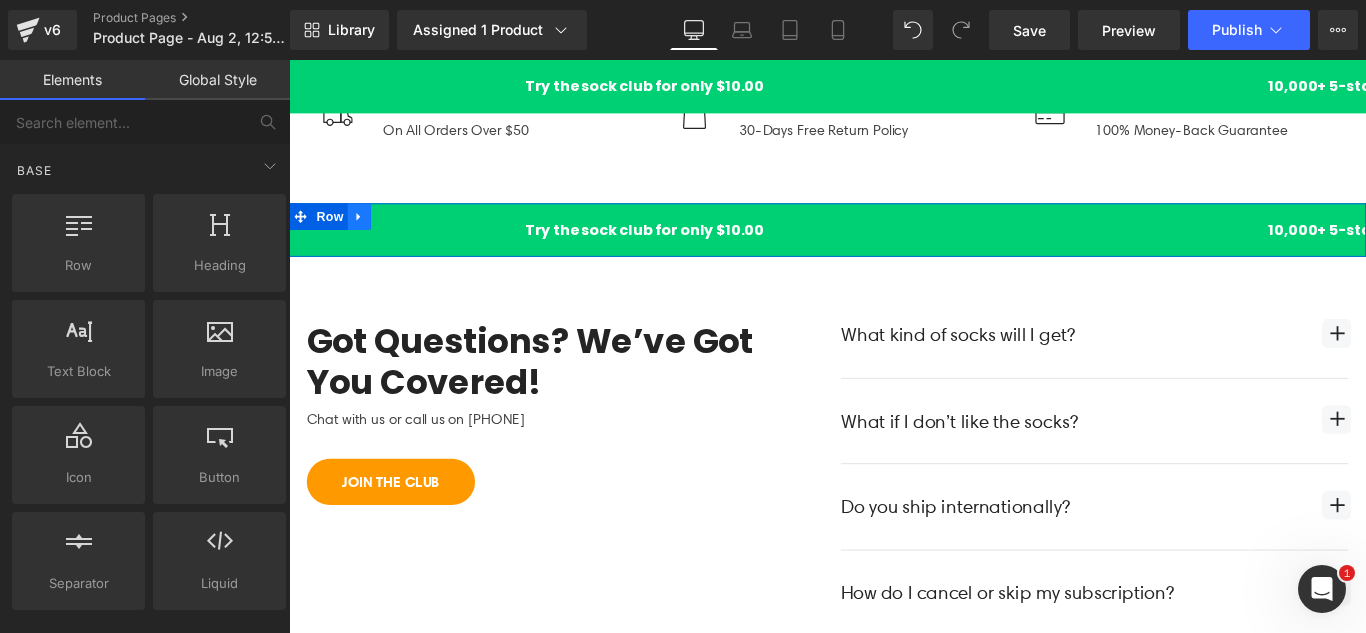 click 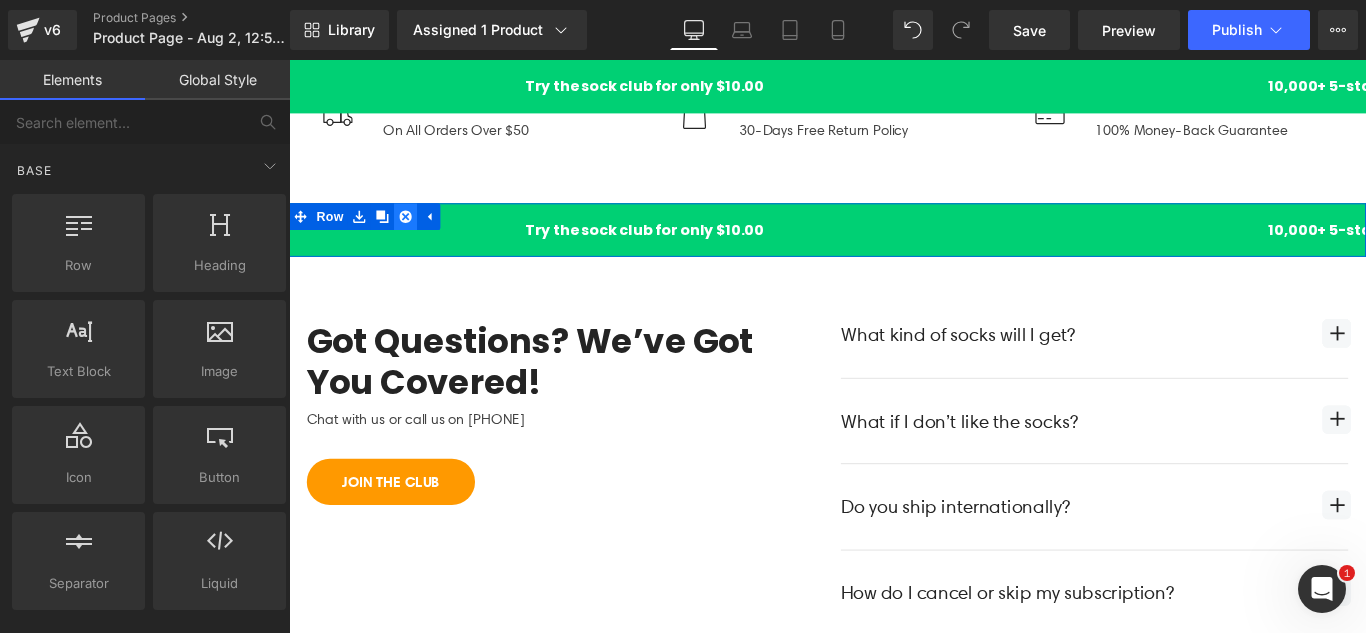 click 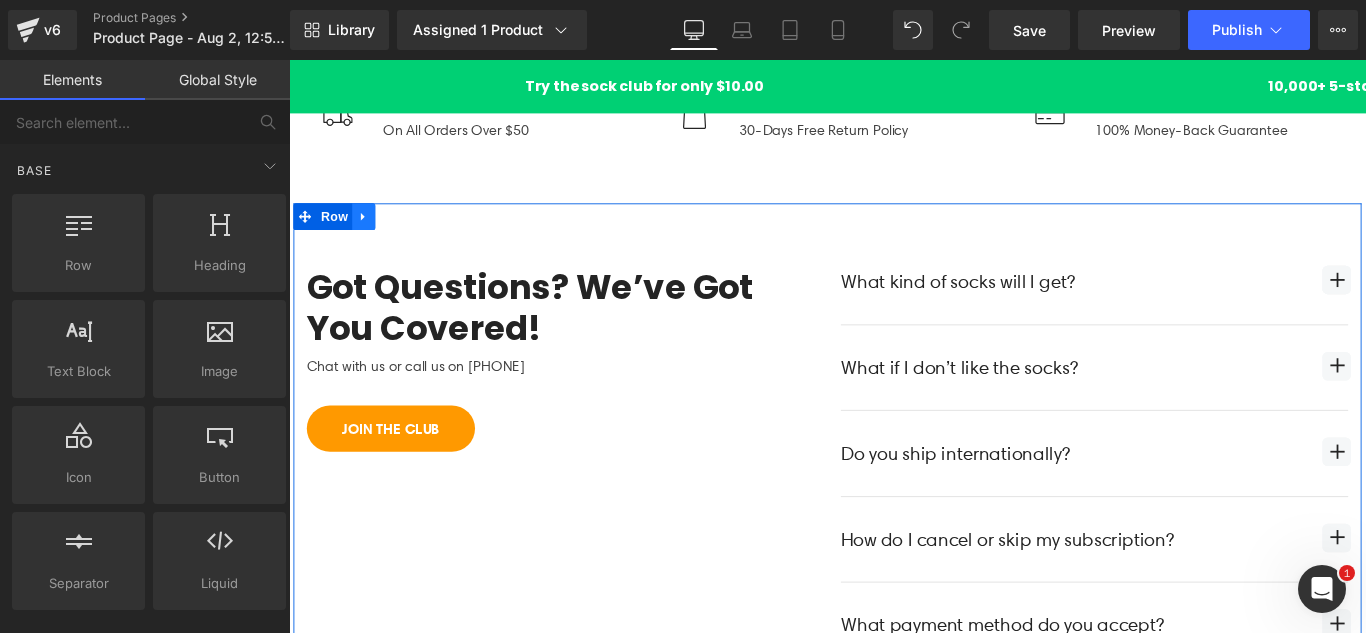 click 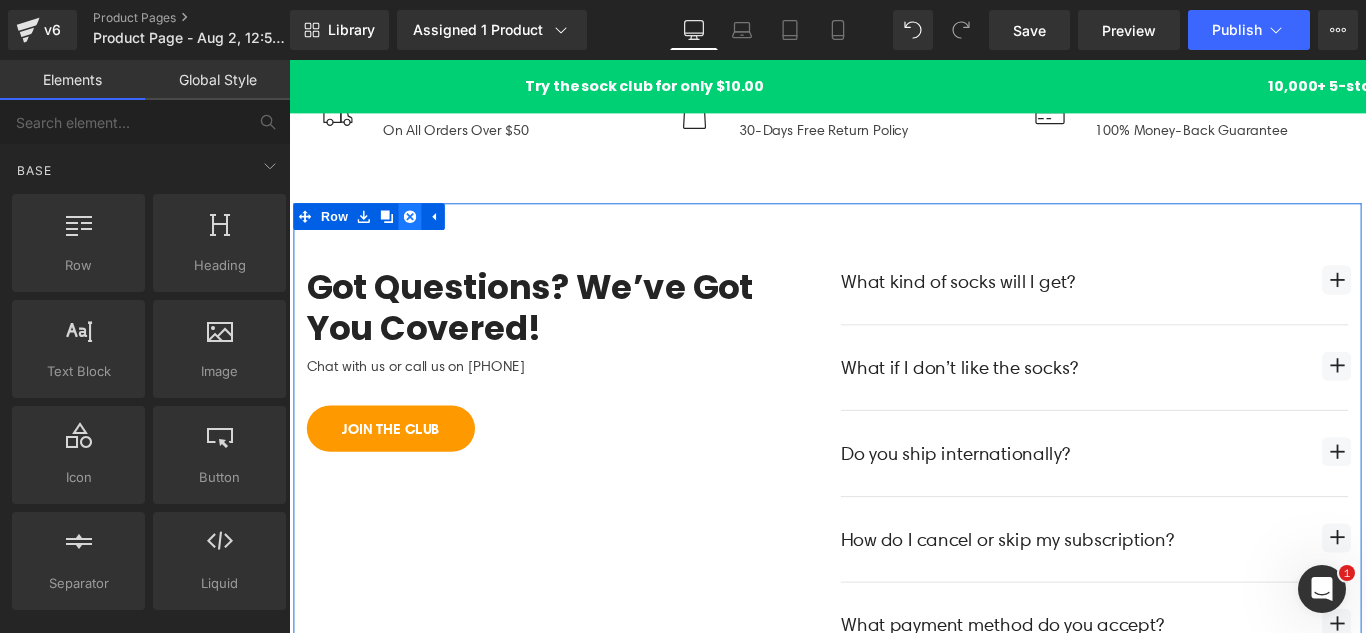 click 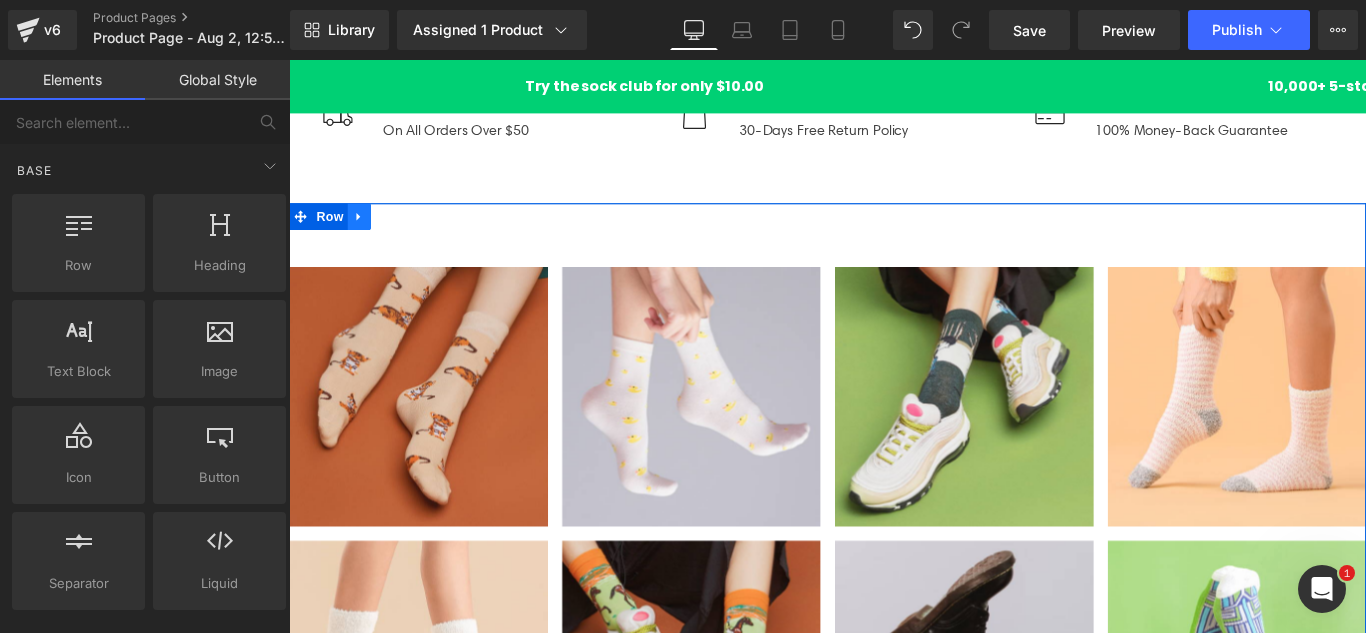 click 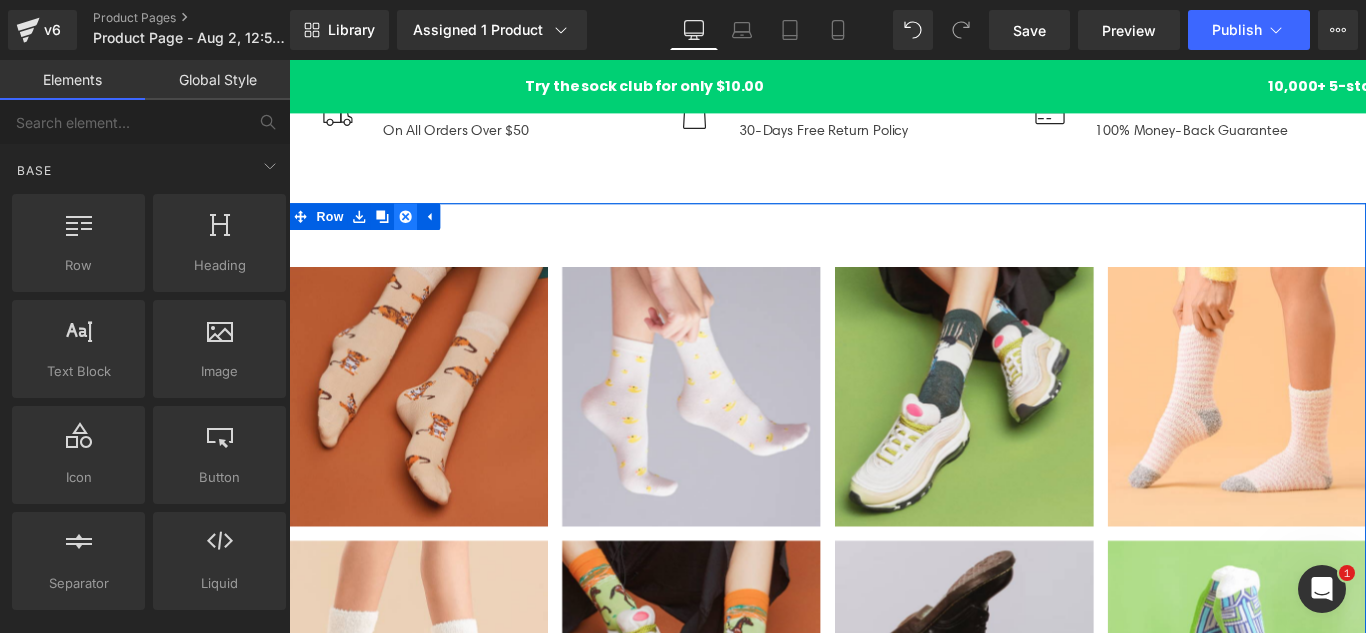 click 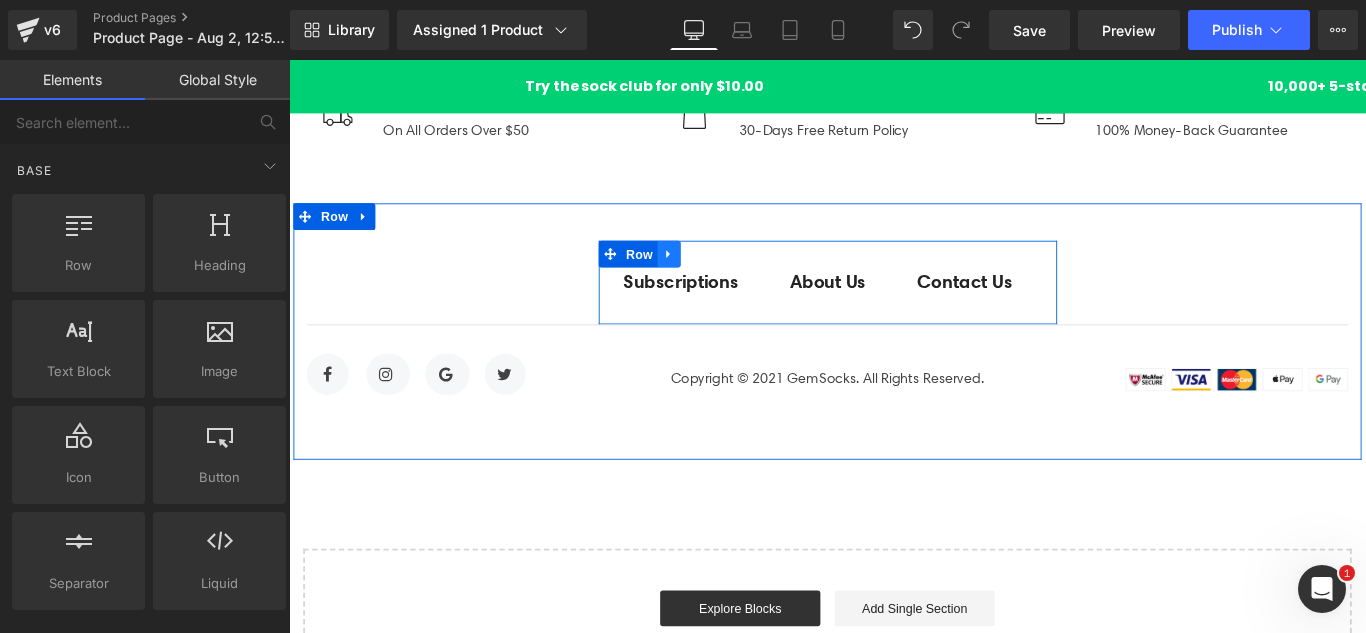 click 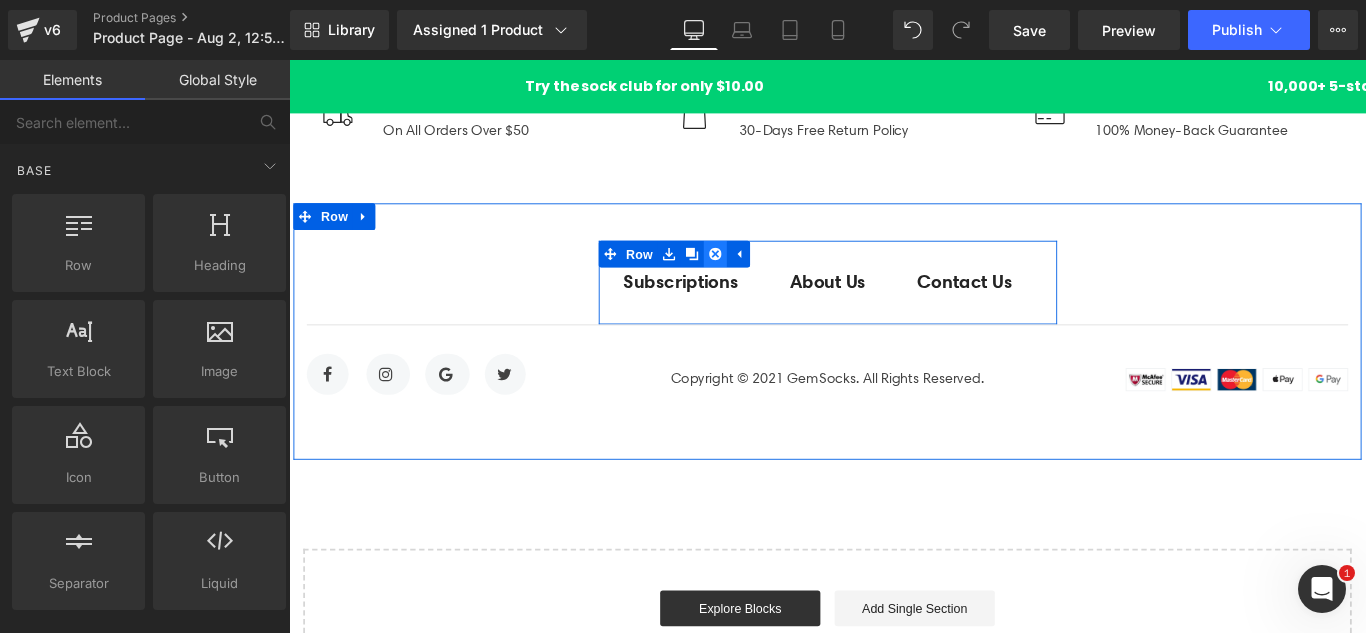 click at bounding box center [768, 278] 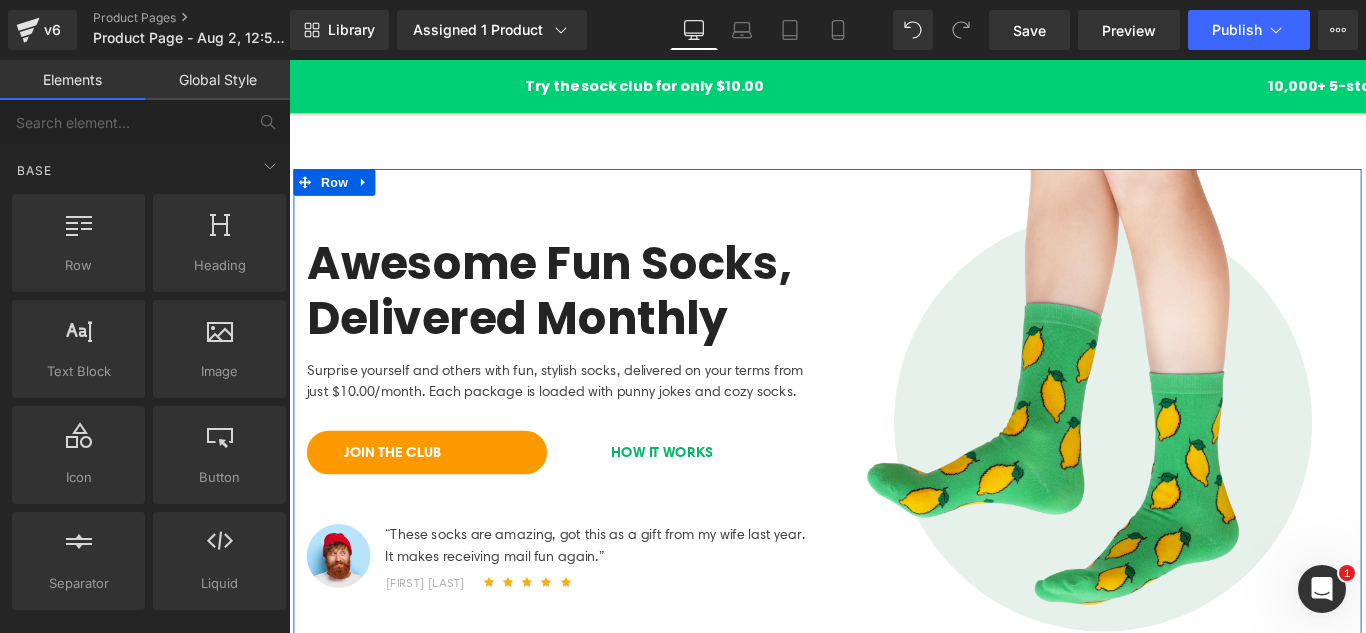 scroll, scrollTop: 100, scrollLeft: 0, axis: vertical 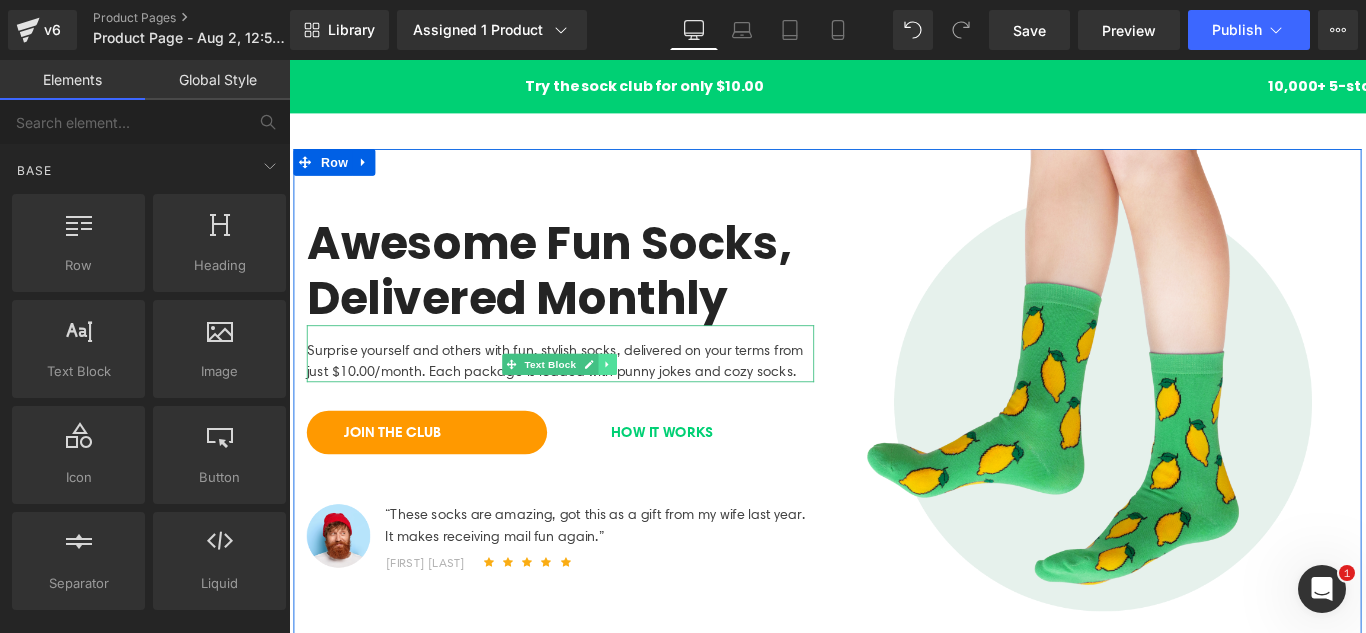 click 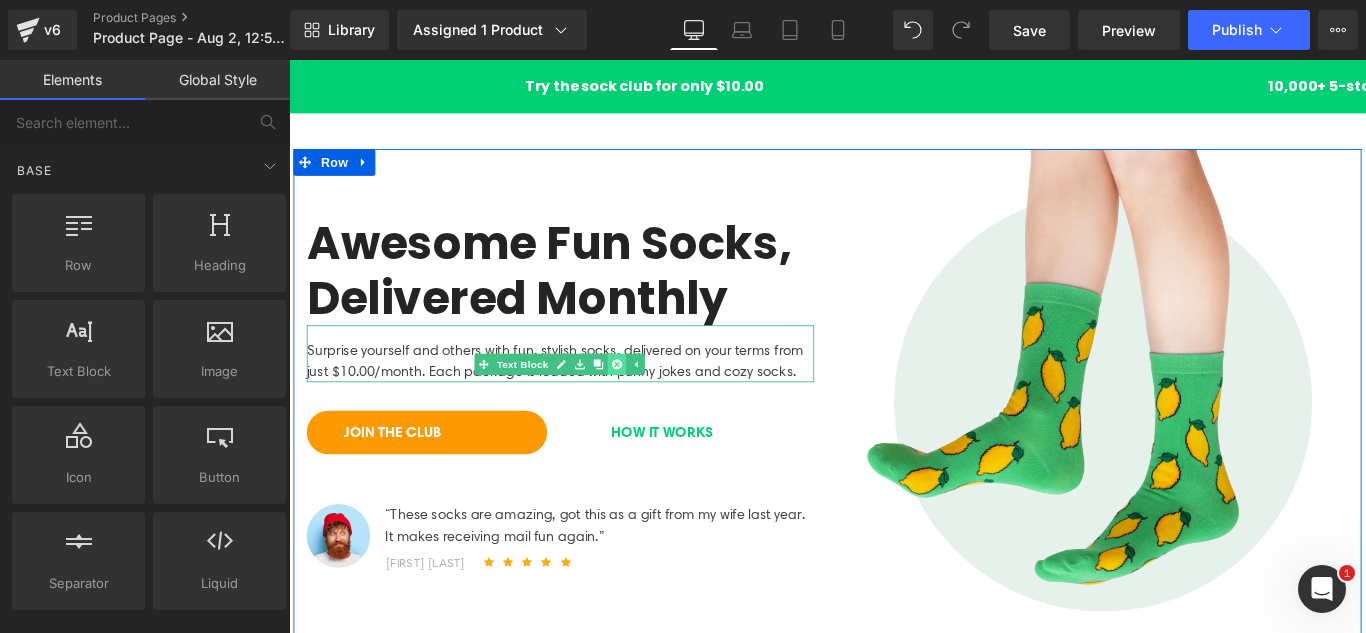 click 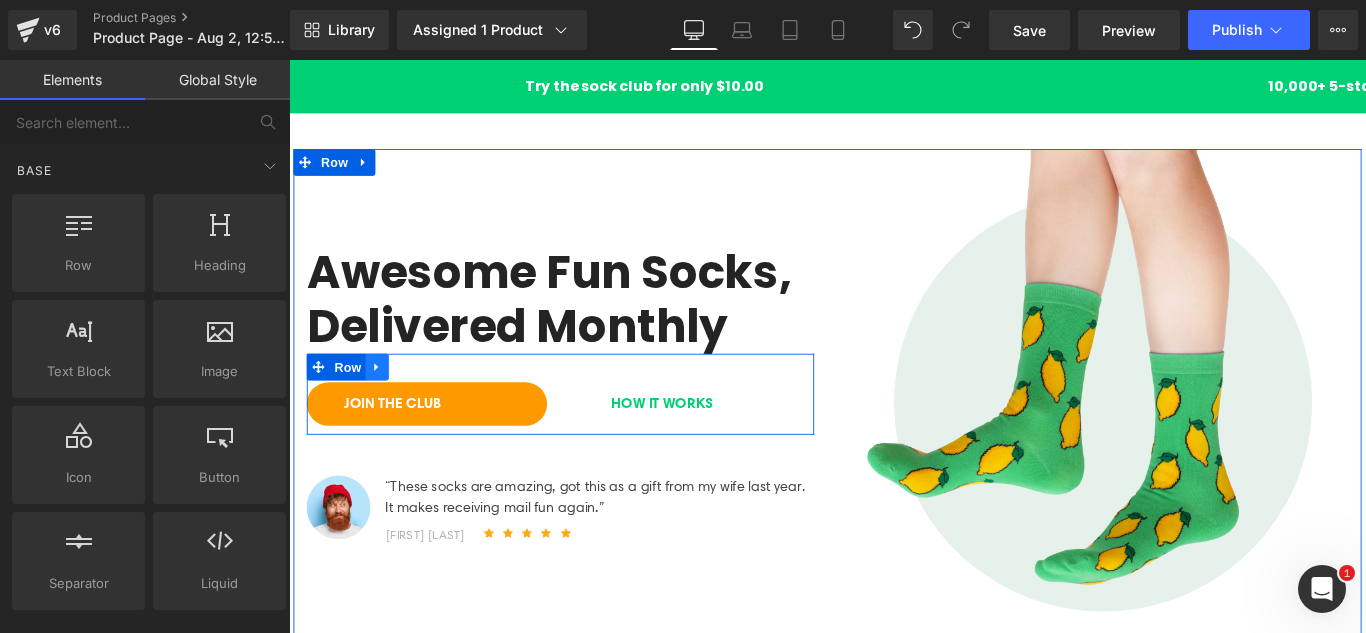 click 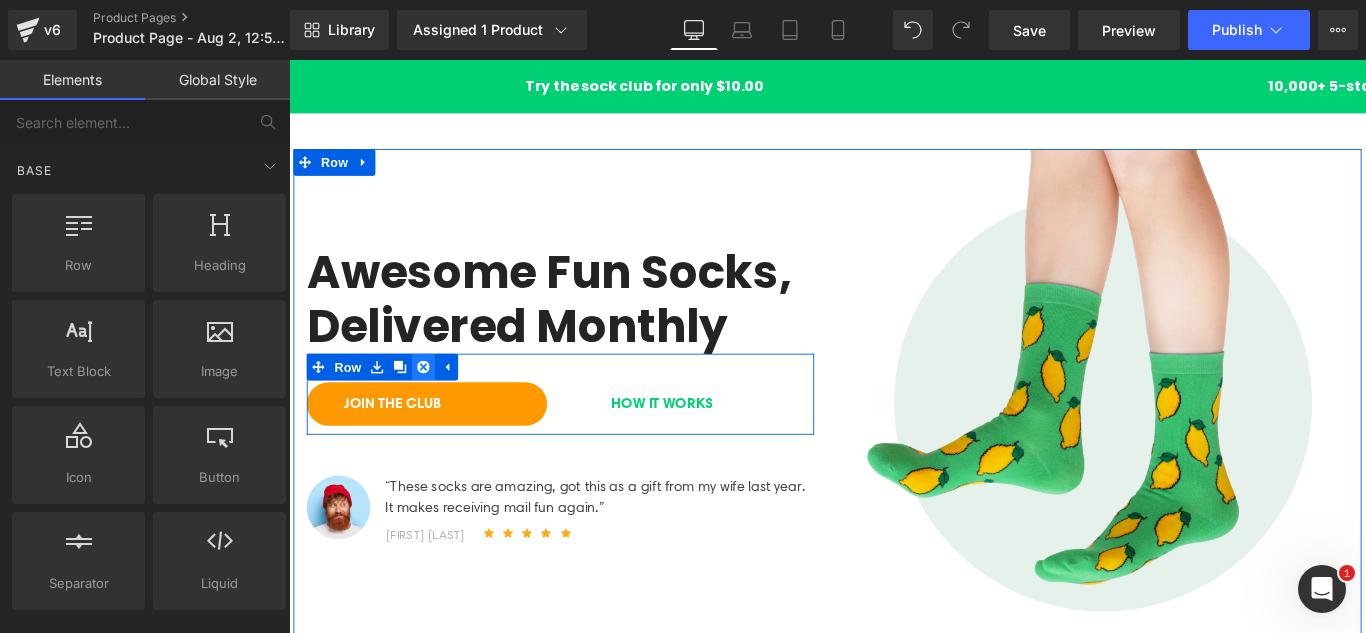 click 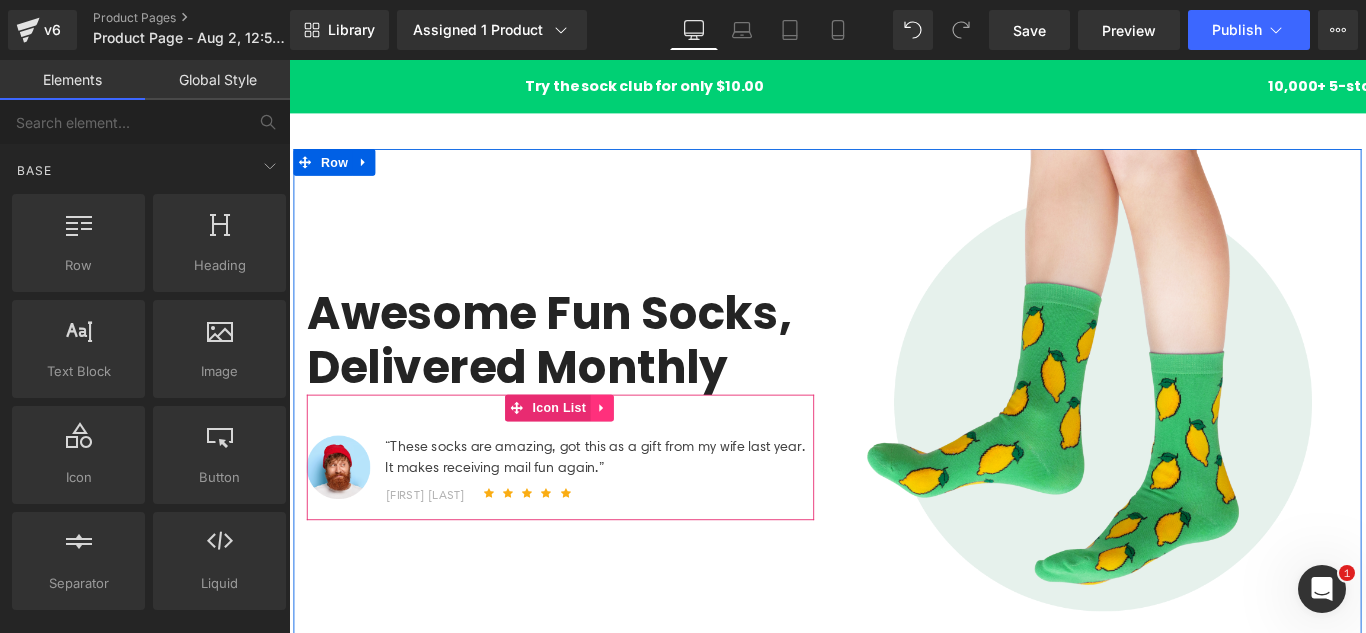 click at bounding box center (641, 451) 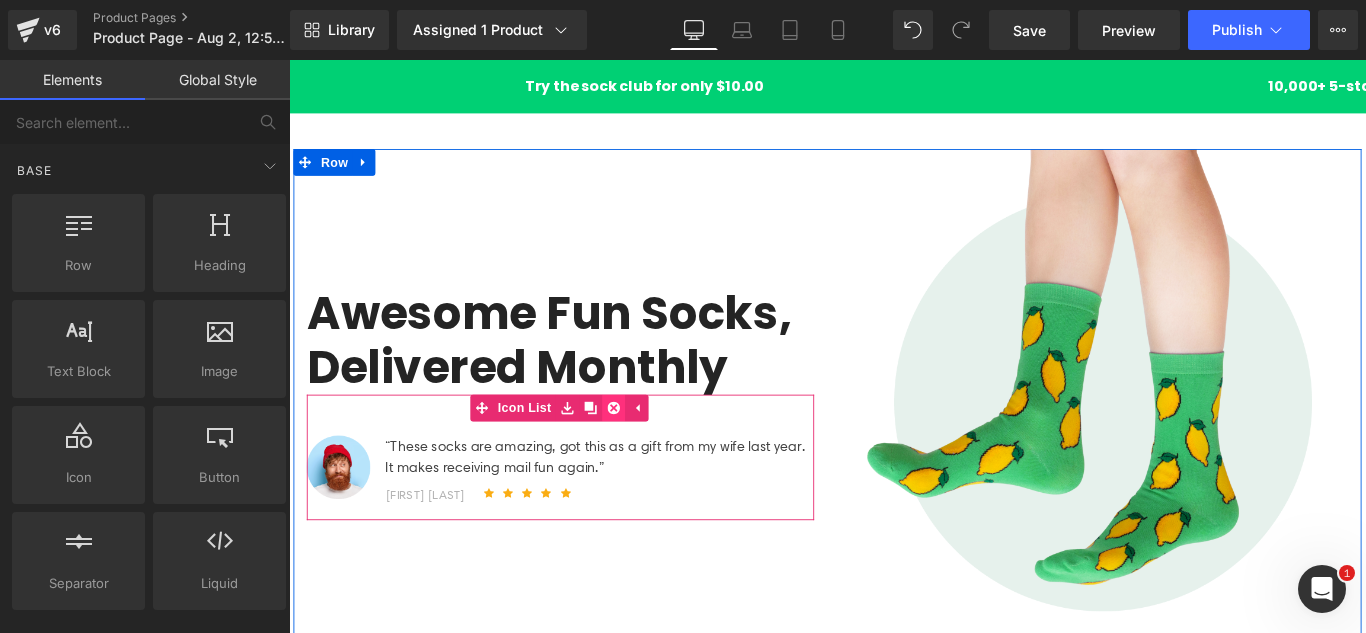 click 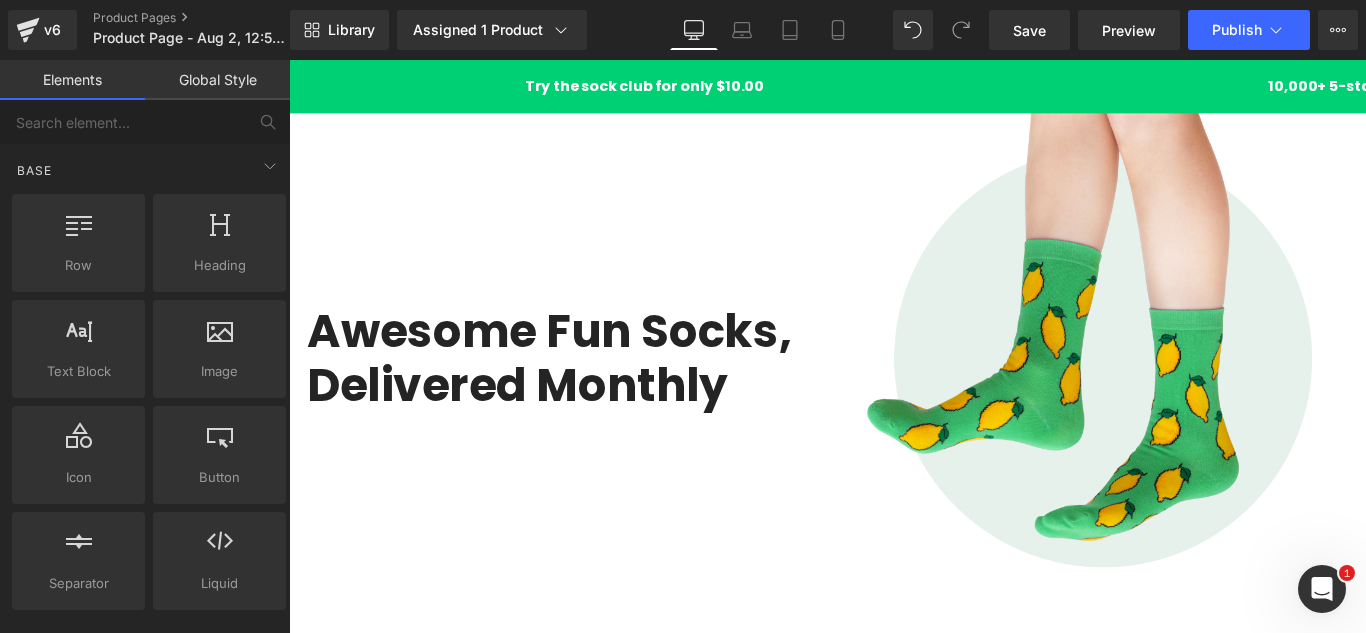 scroll, scrollTop: 0, scrollLeft: 0, axis: both 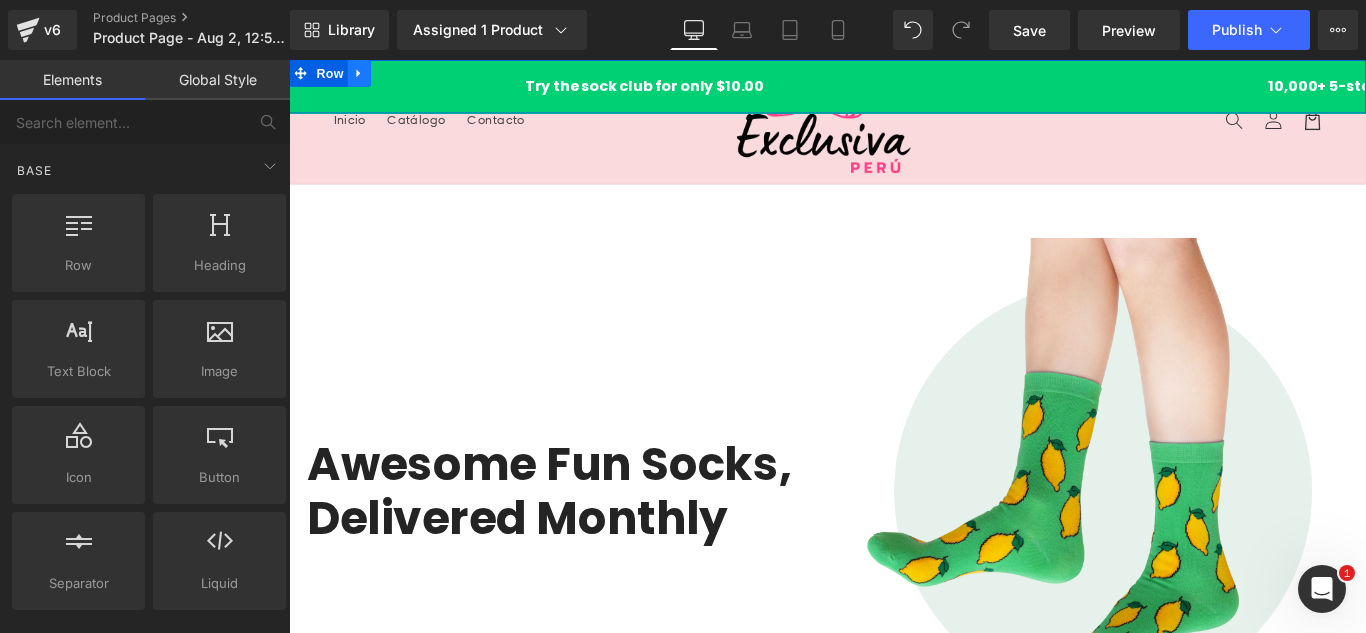 click 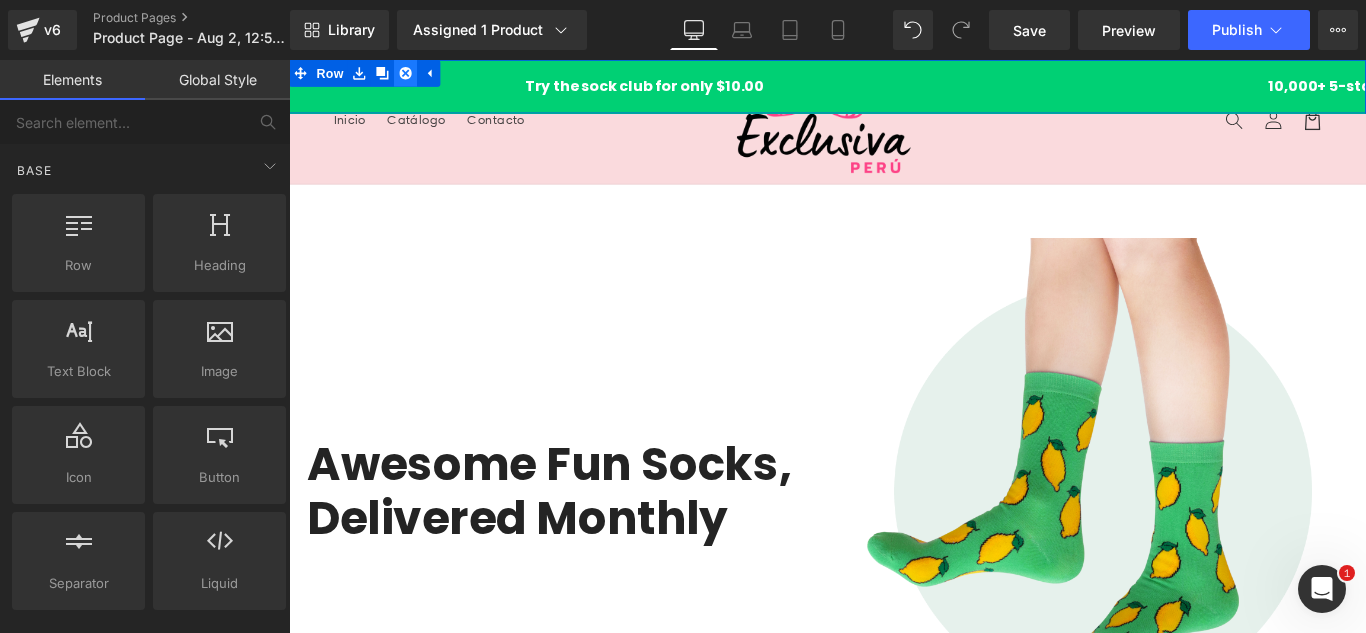 click 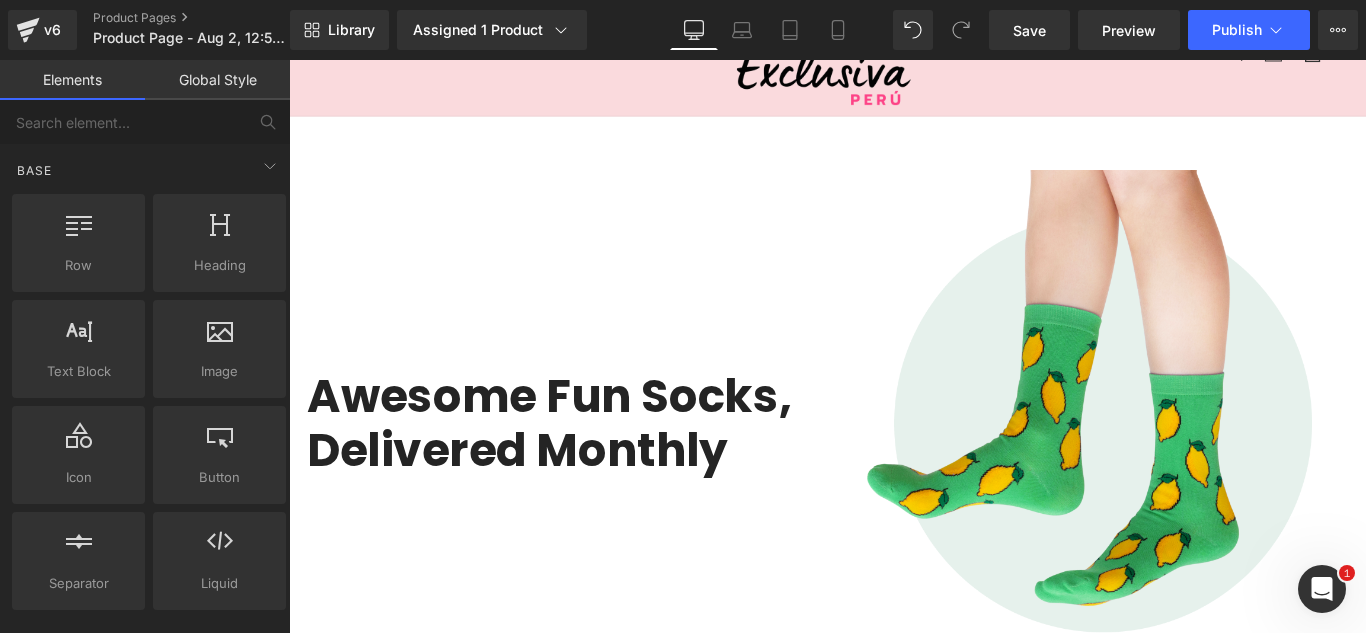 scroll, scrollTop: 0, scrollLeft: 0, axis: both 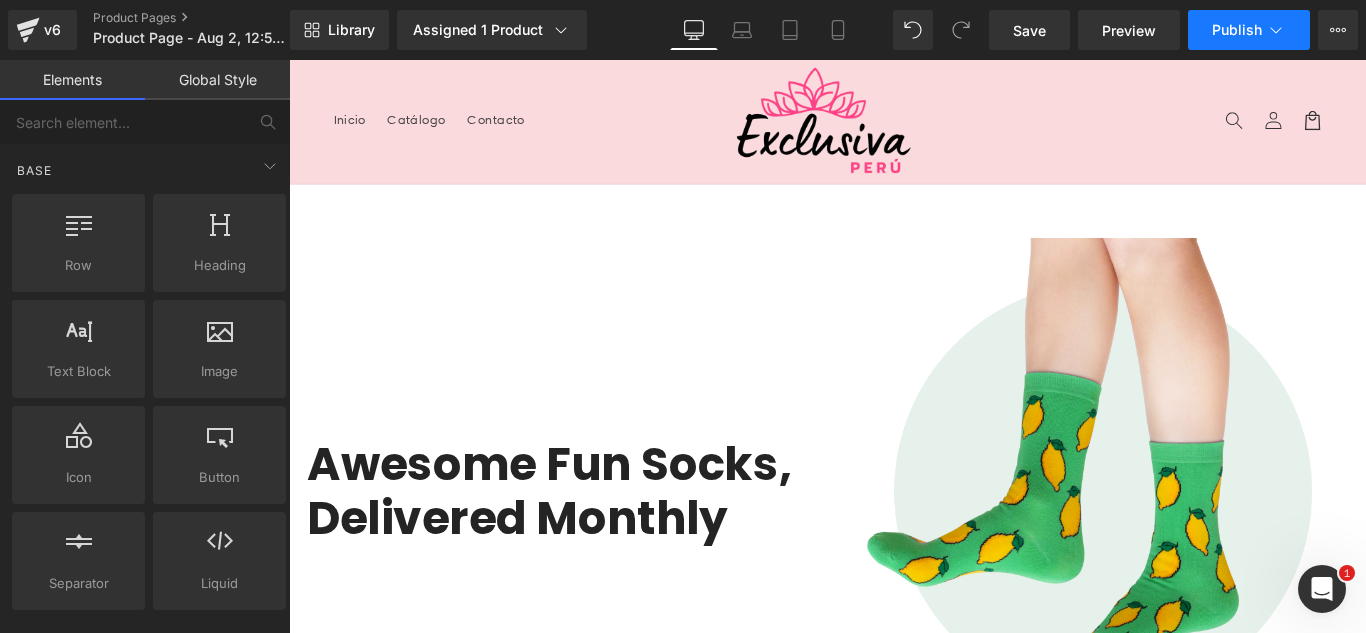 click on "Publish" at bounding box center [1249, 30] 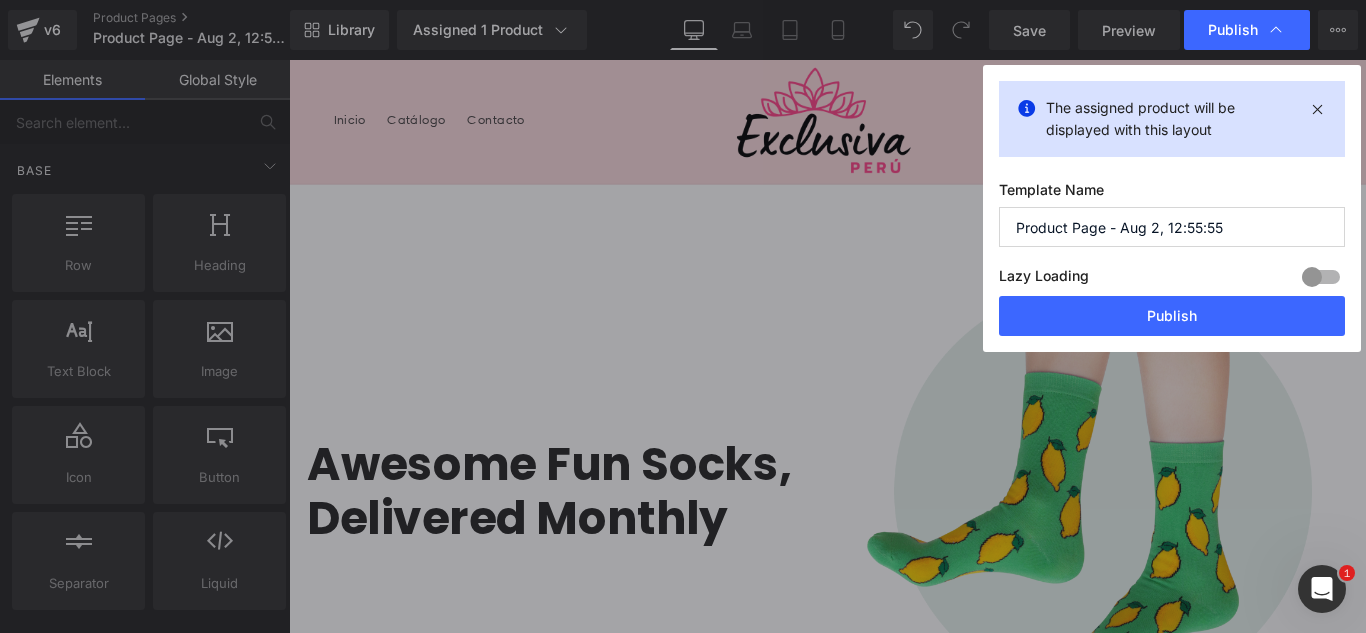 click on "Product Page - Aug 2, 12:55:55" at bounding box center [1172, 227] 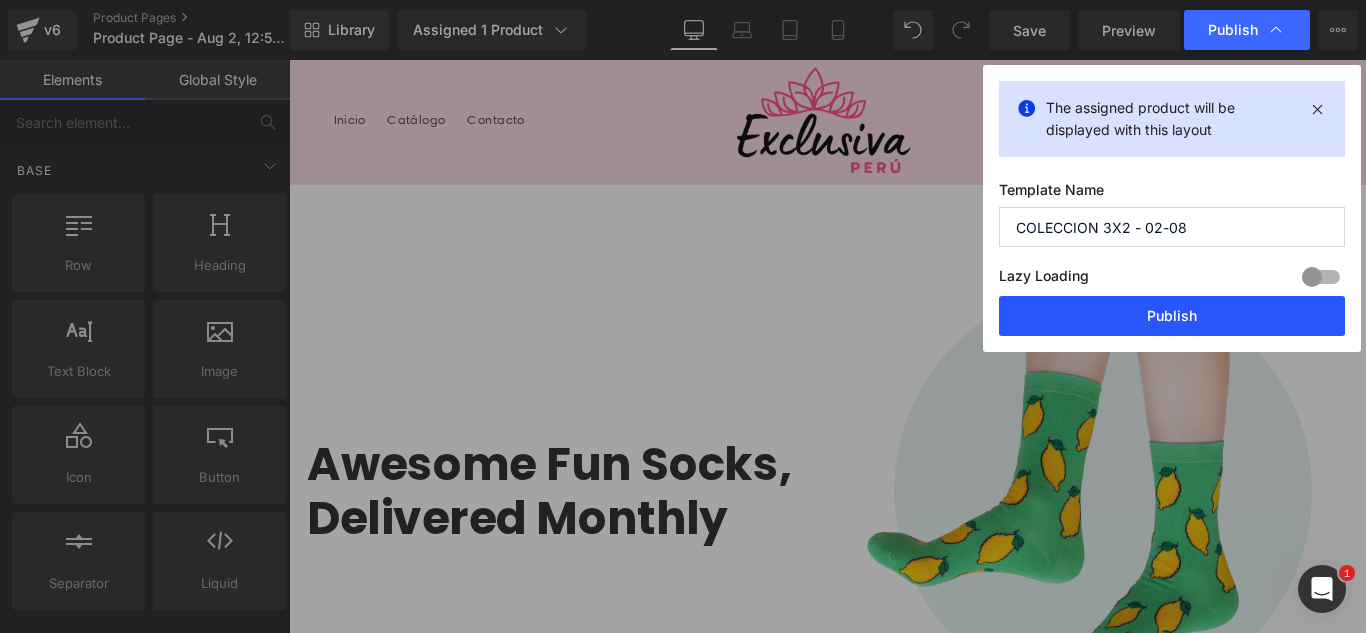 type on "COLECCION 3X2 - 02-08" 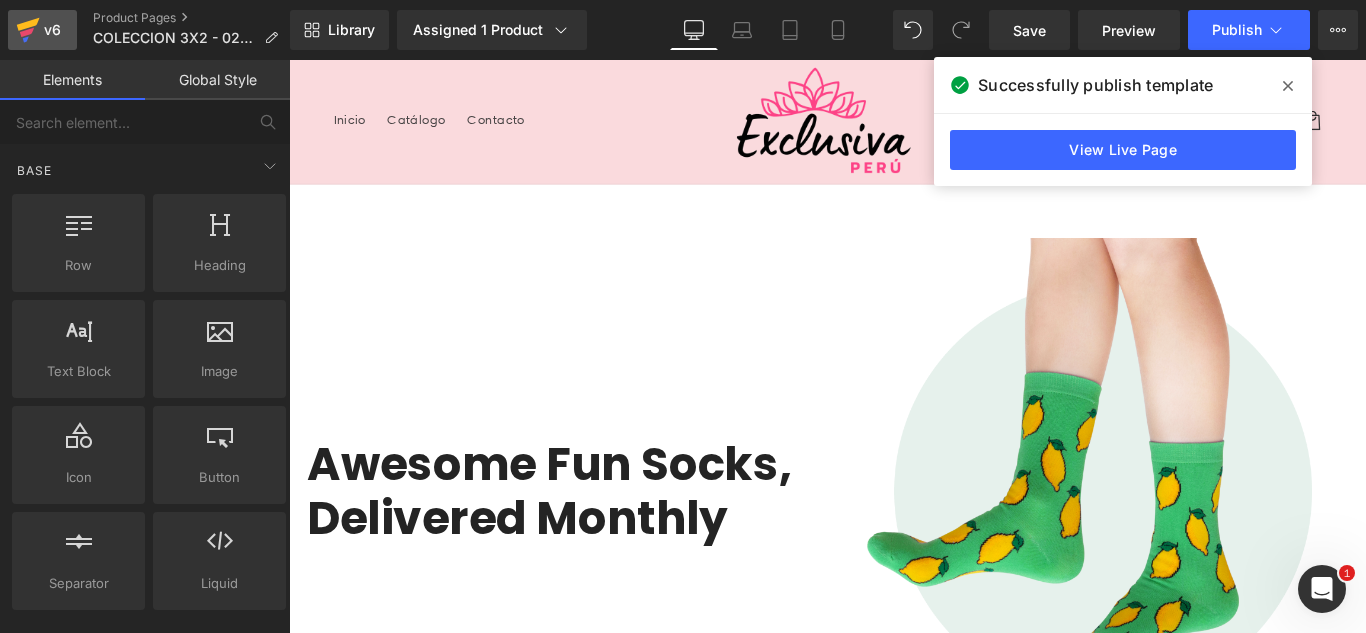 click on "v6" at bounding box center [52, 30] 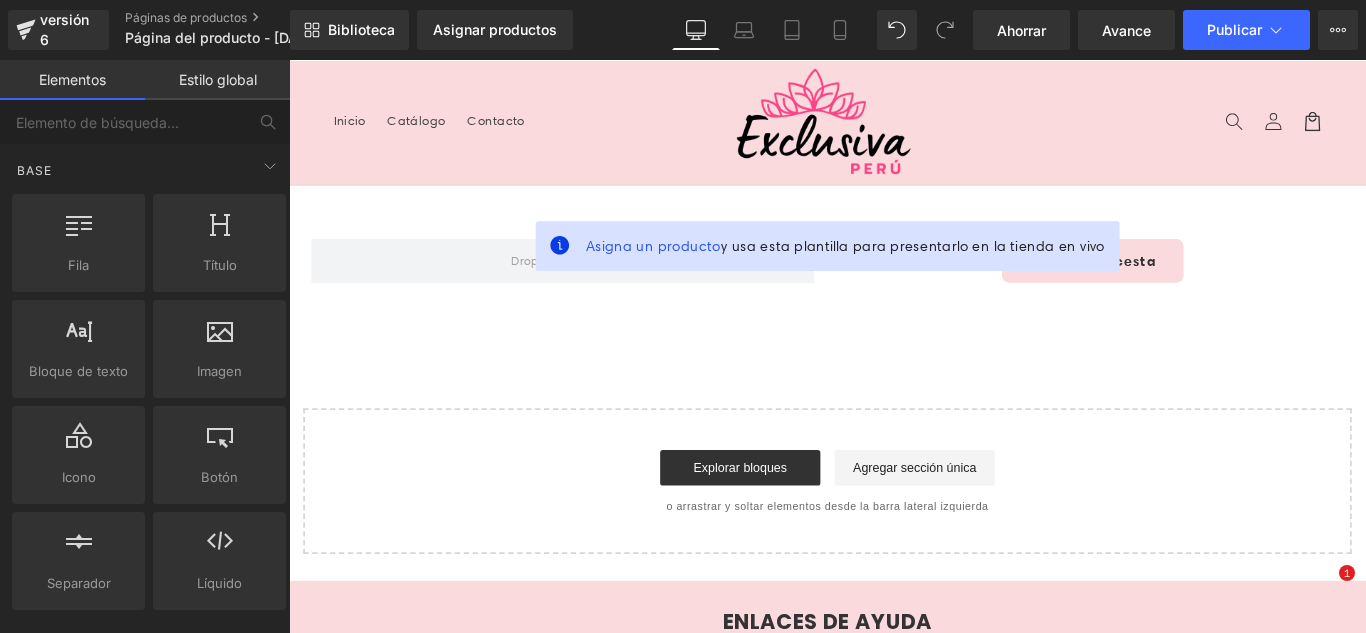 scroll, scrollTop: 0, scrollLeft: 0, axis: both 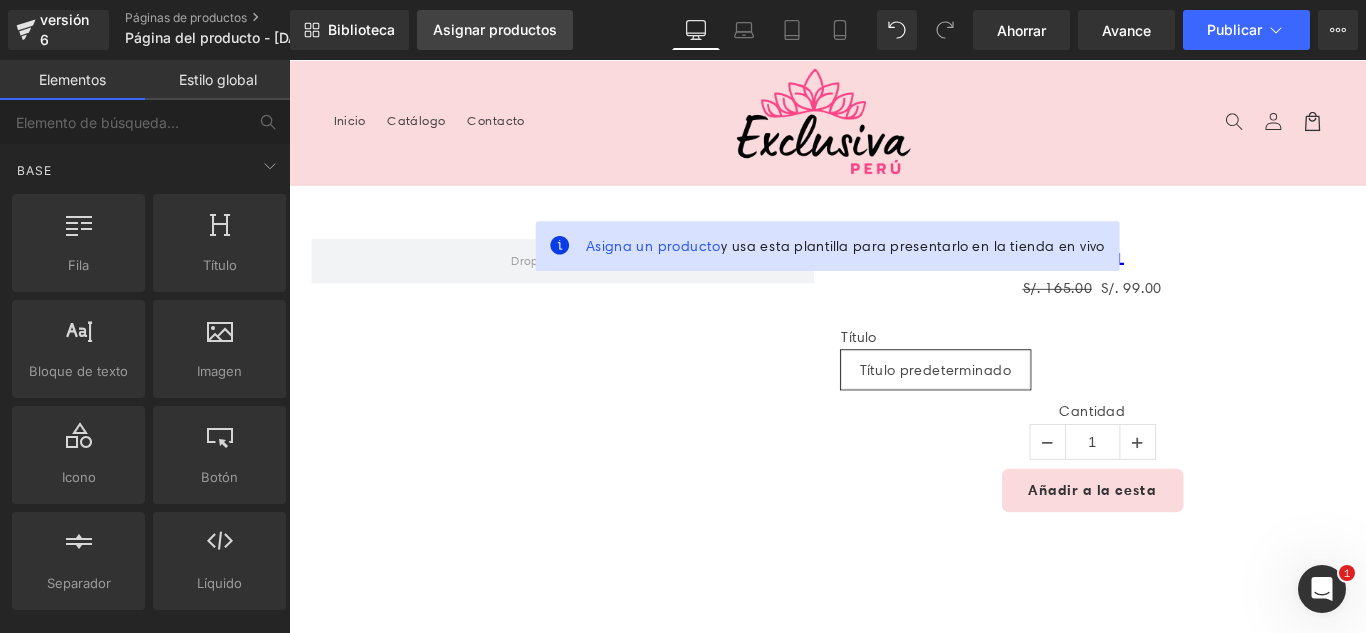 click on "Asignar productos" at bounding box center [495, 29] 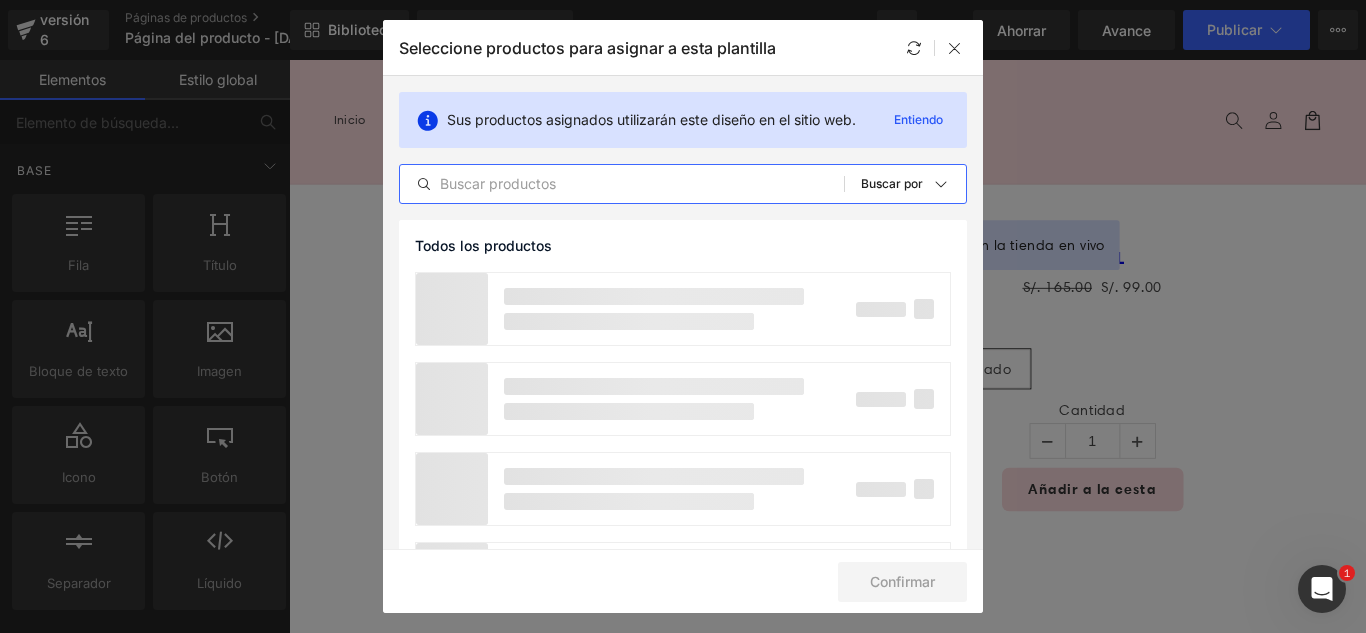 click at bounding box center [622, 184] 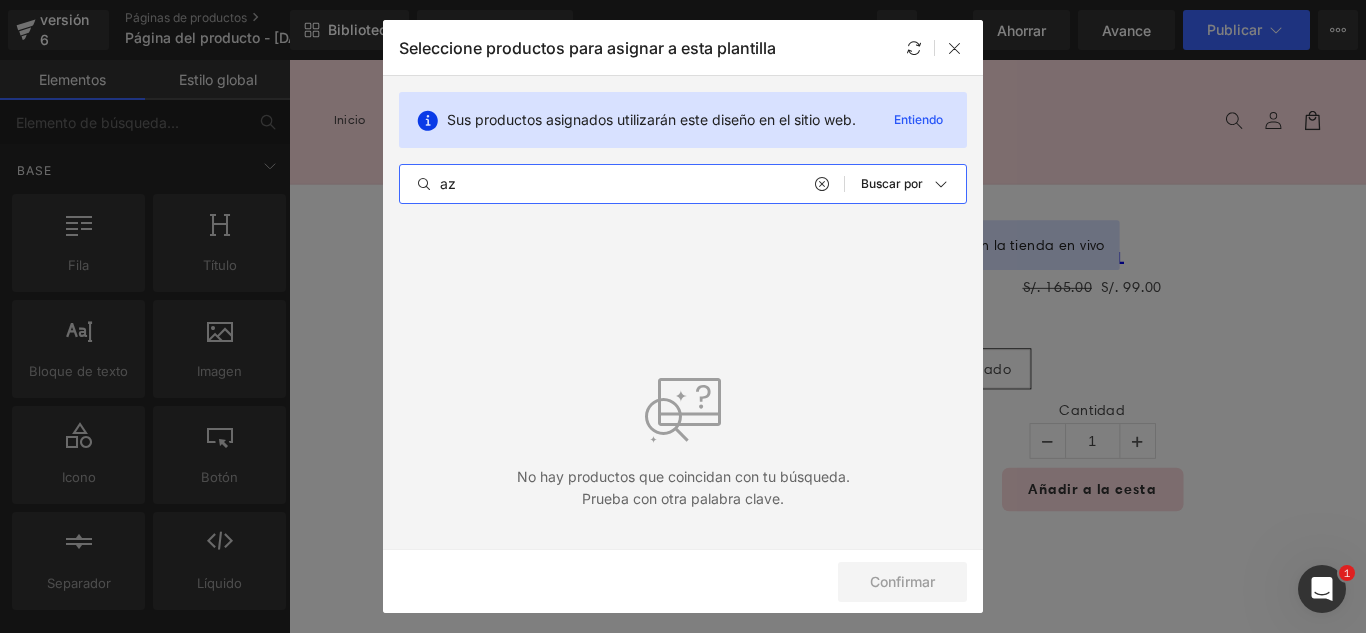 type on "a" 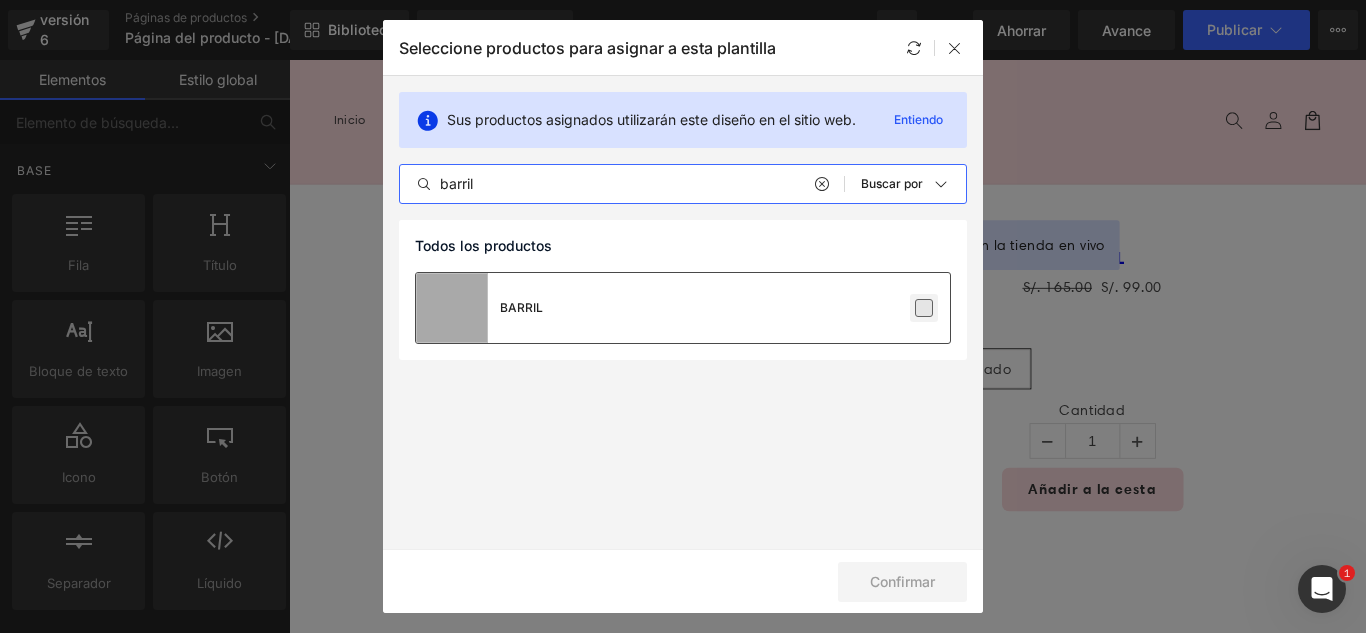 type on "barril" 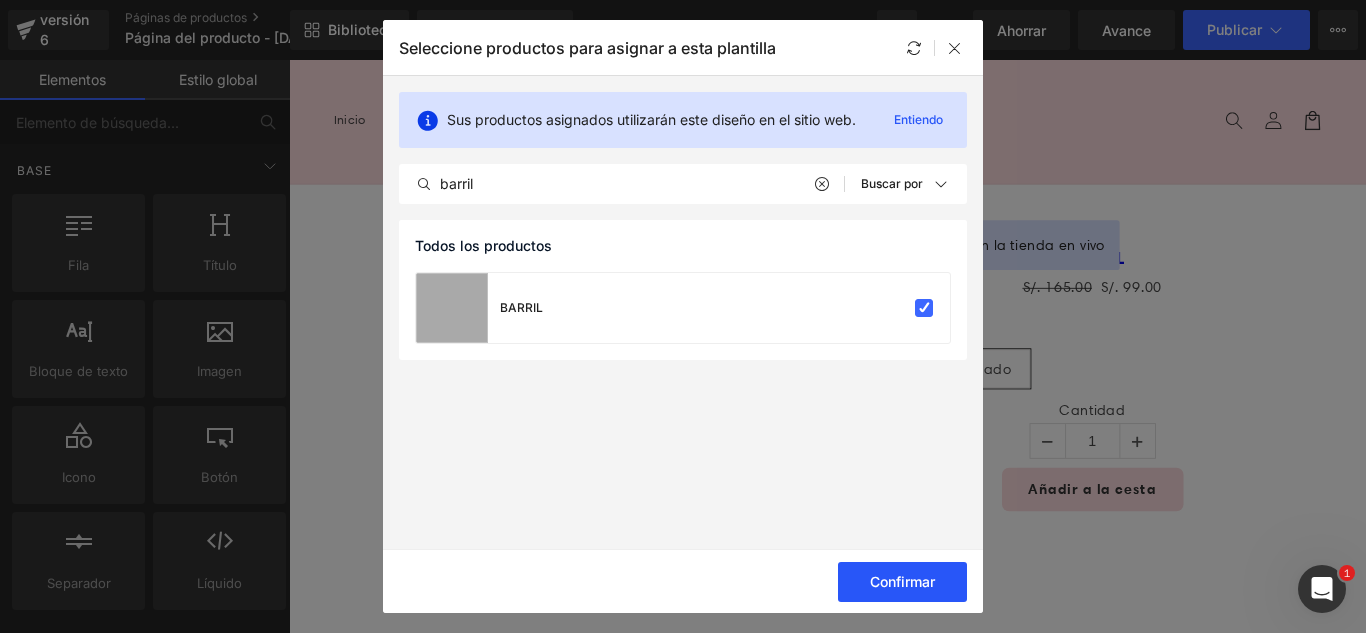 click on "Confirmar" at bounding box center (902, 581) 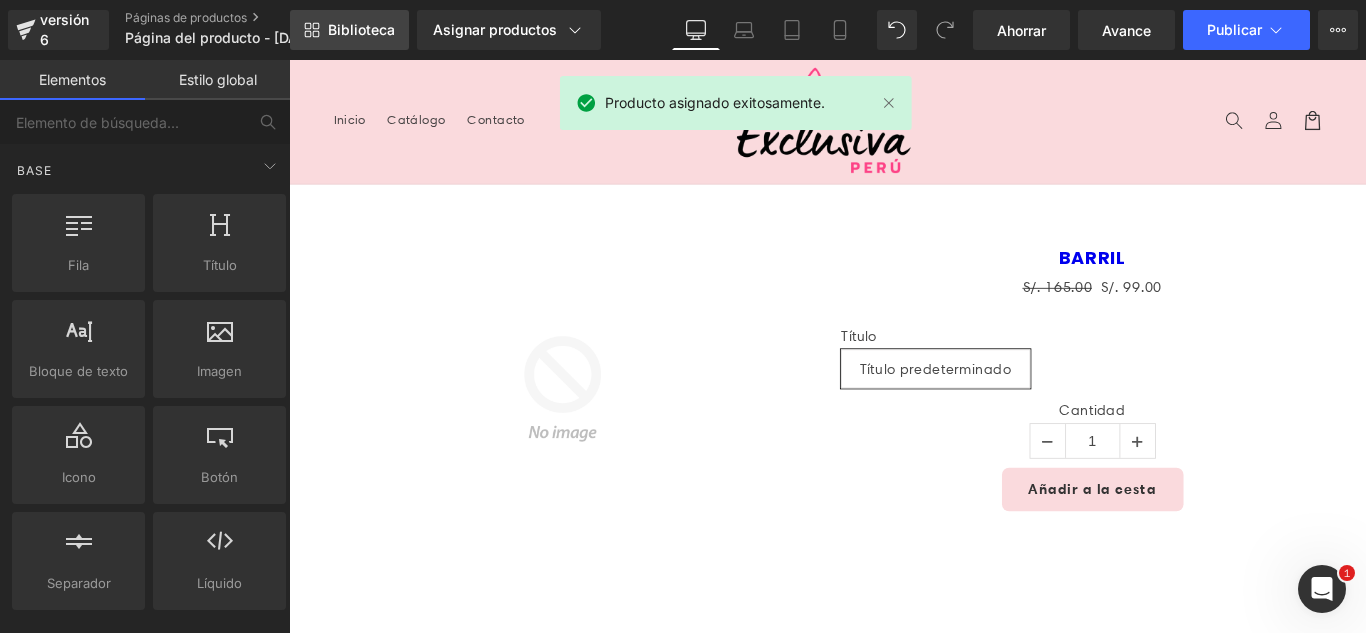 click on "Biblioteca" at bounding box center [361, 29] 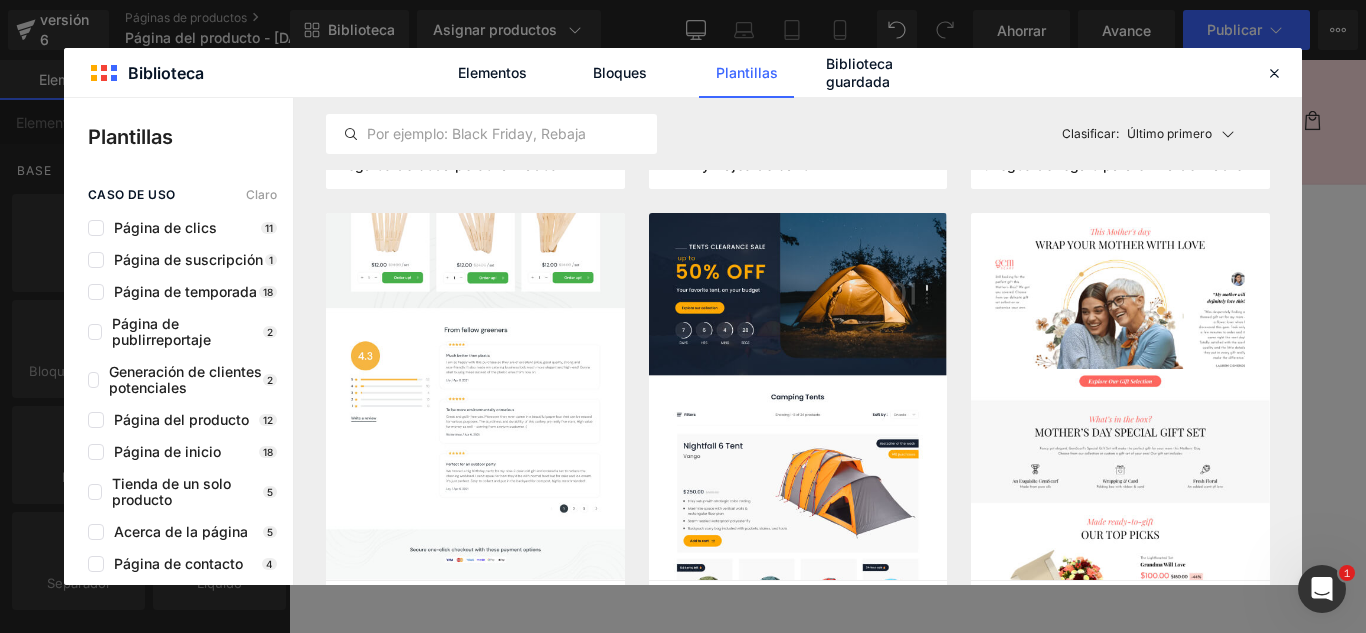 scroll, scrollTop: 8930, scrollLeft: 0, axis: vertical 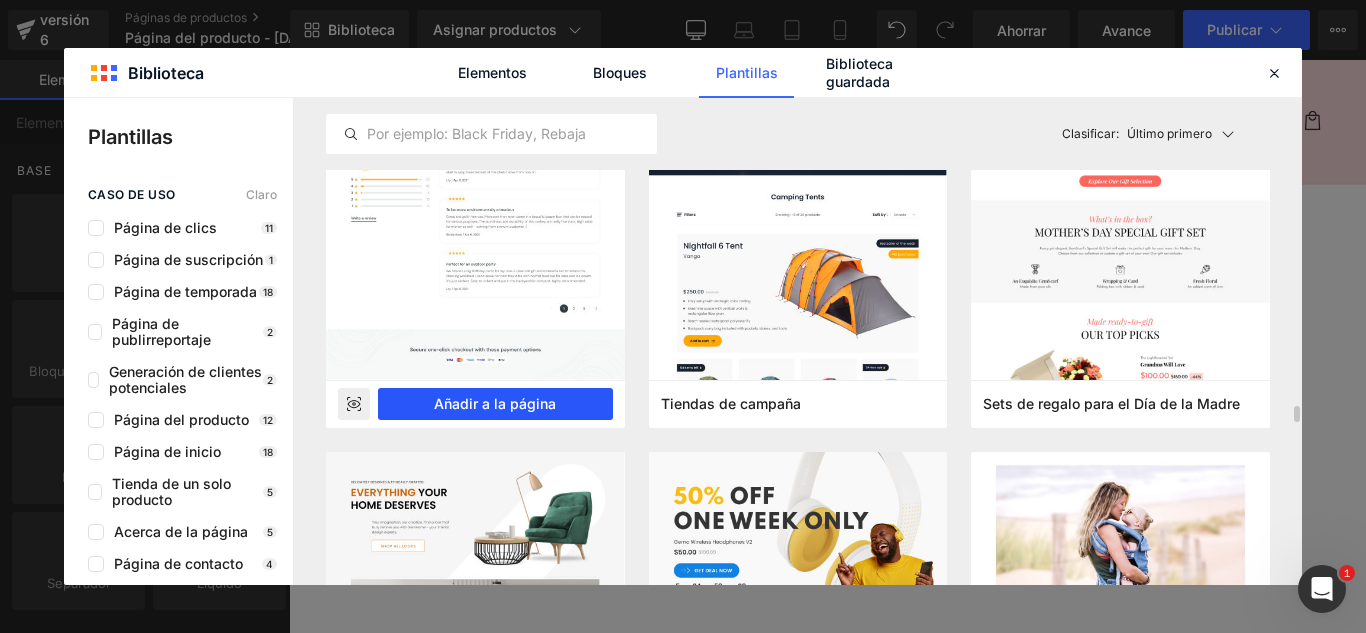 click on "Añadir a la página" at bounding box center [495, 403] 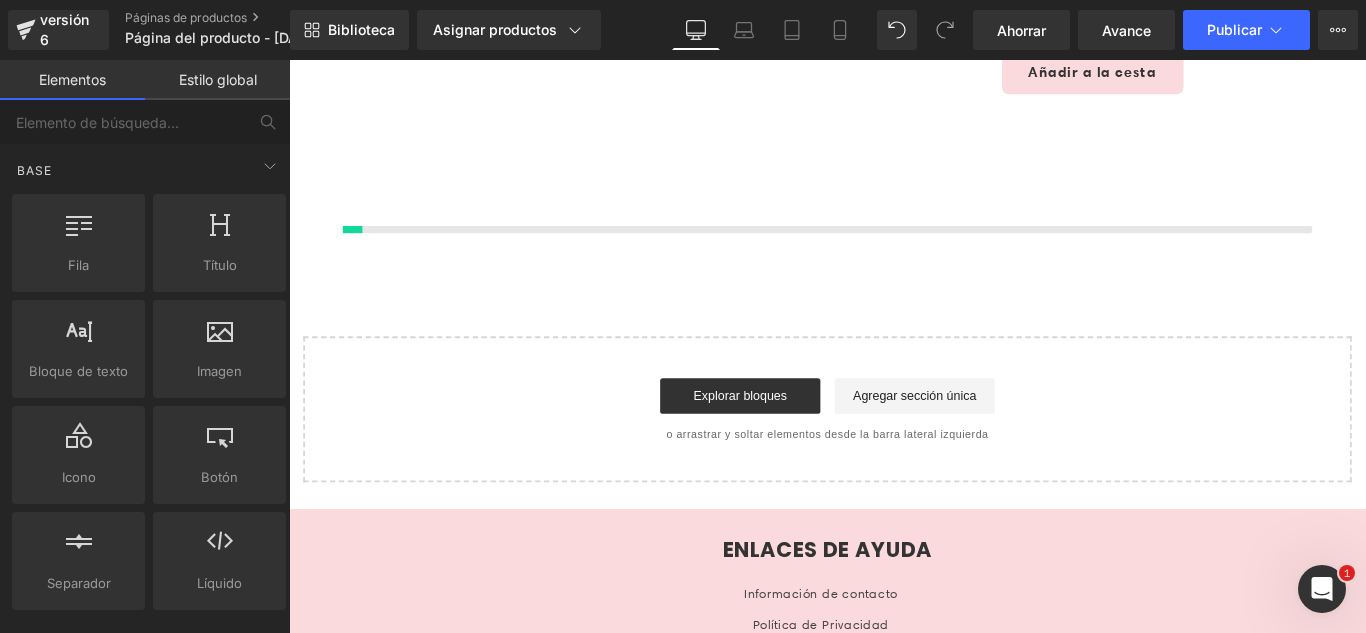 scroll, scrollTop: 475, scrollLeft: 0, axis: vertical 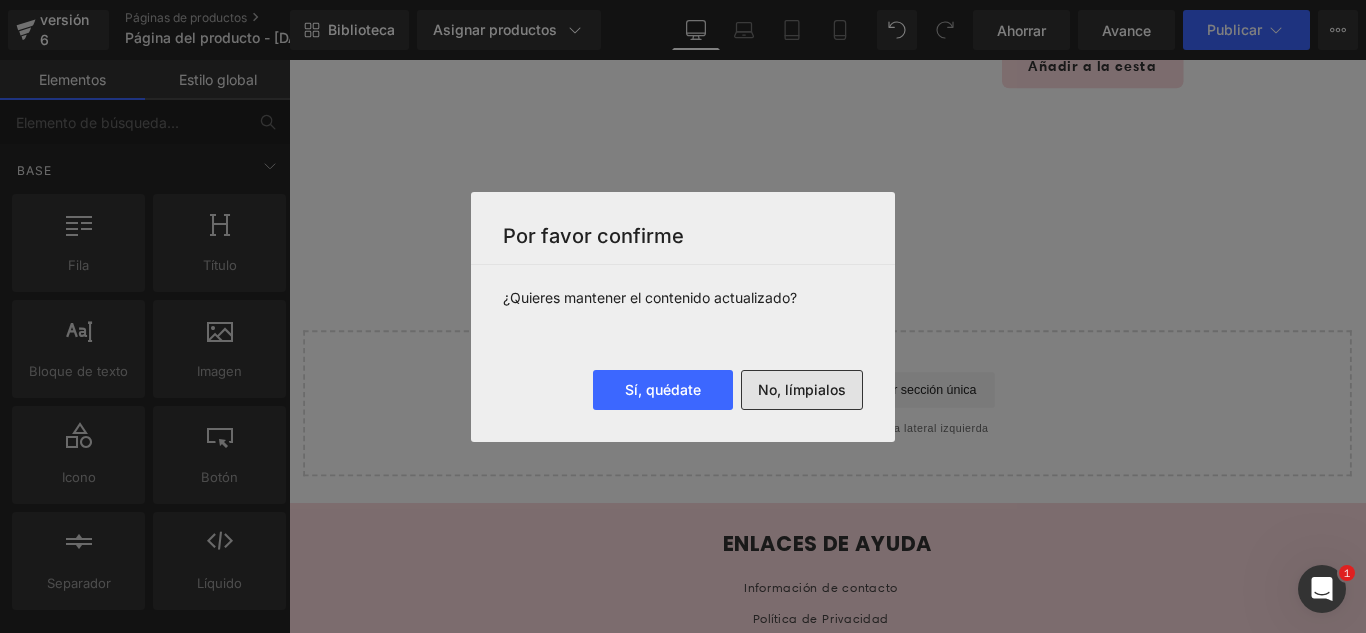 click on "No, límpialos" at bounding box center [802, 389] 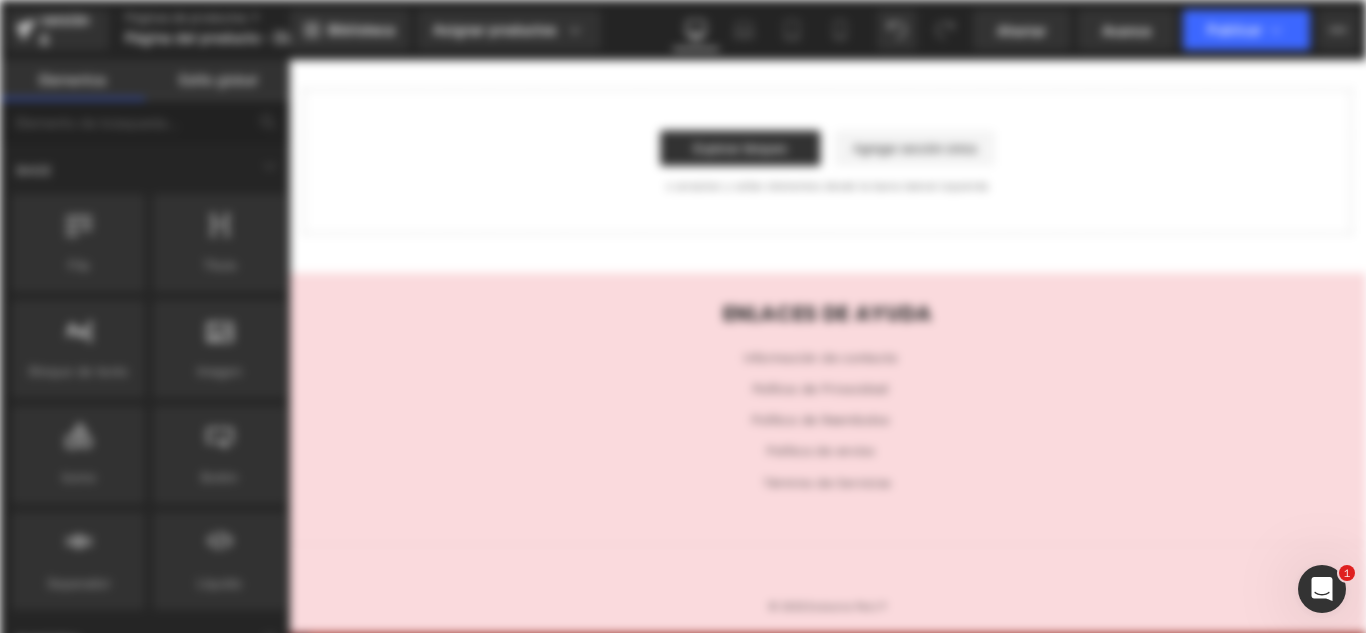 scroll, scrollTop: 0, scrollLeft: 0, axis: both 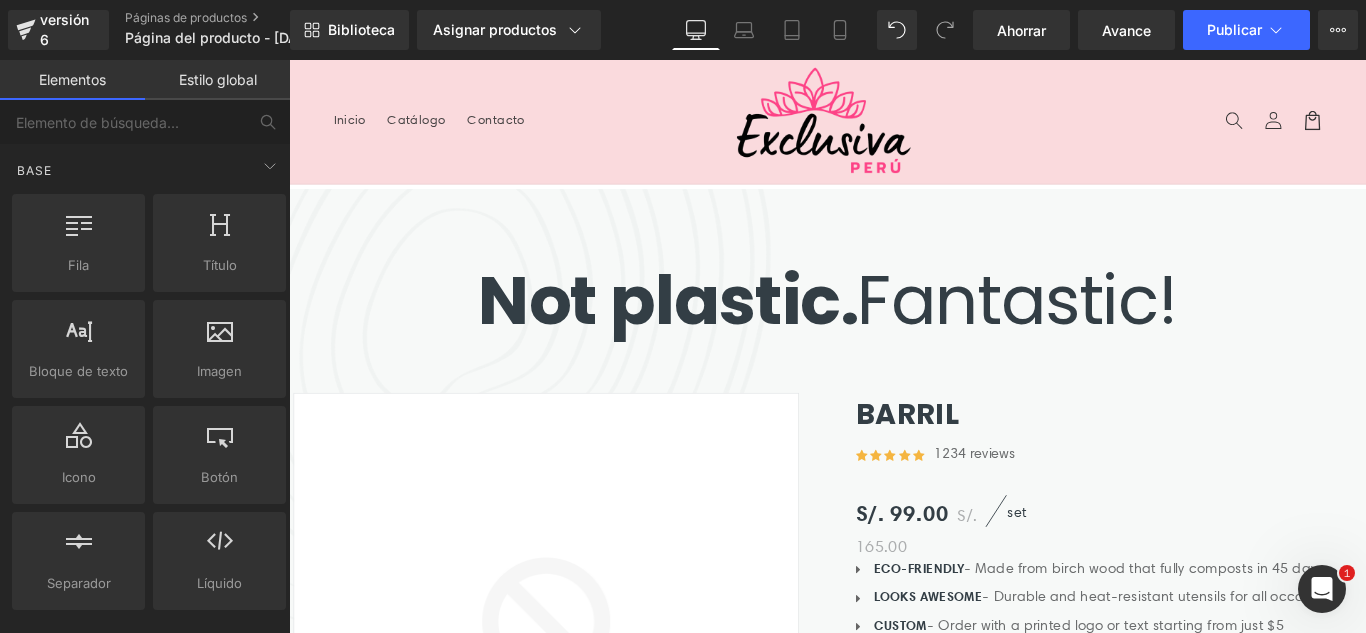 click on "Menú
Inicio
Catálogo
Contacto
Iniciar sesión
Inicio
Catálogo
Contacto
Búsqueda" at bounding box center (894, 129) 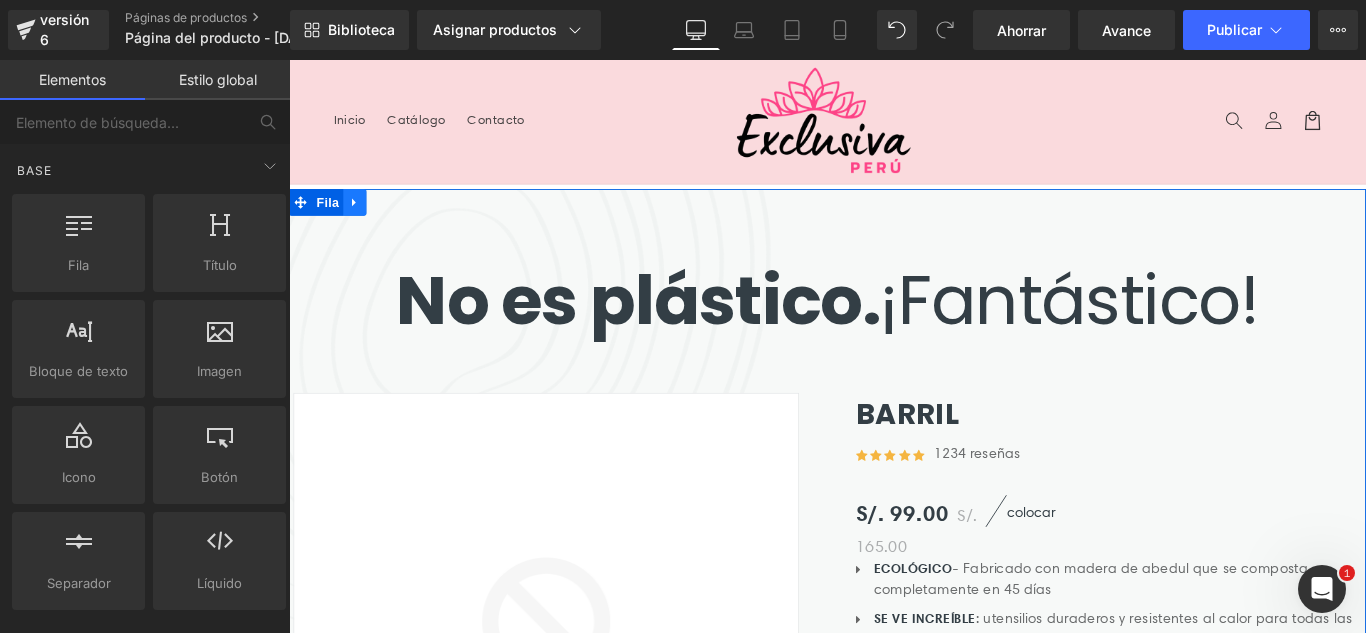click 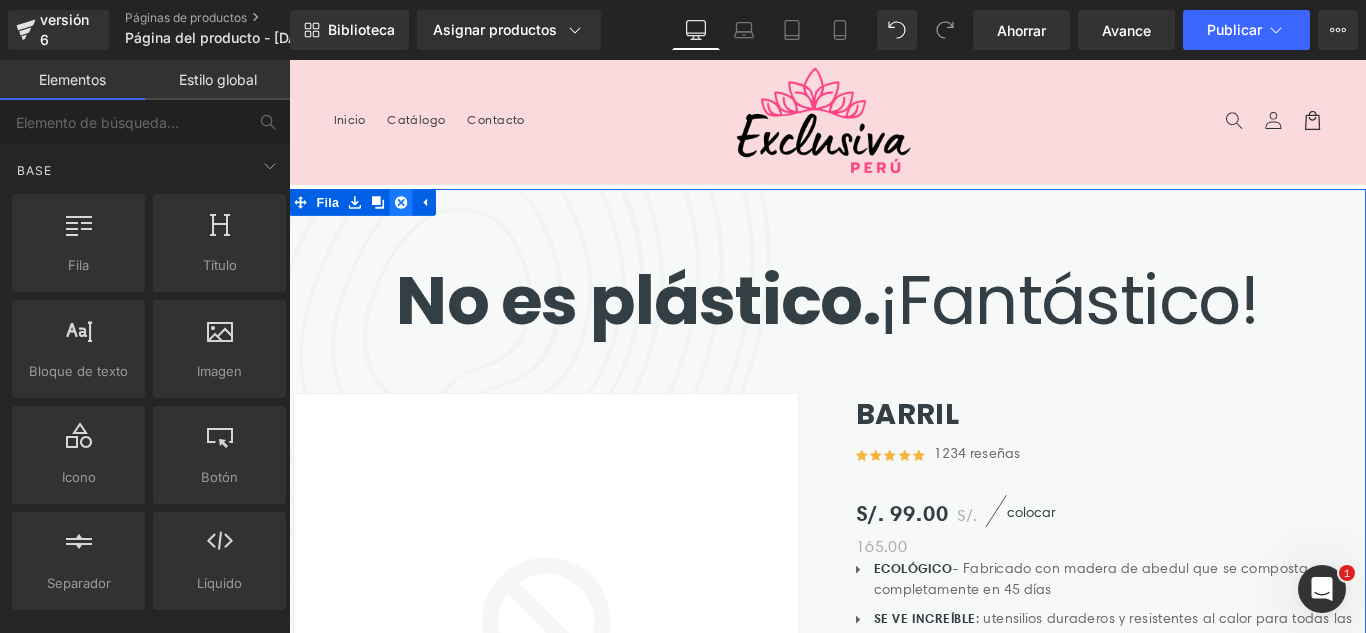 click 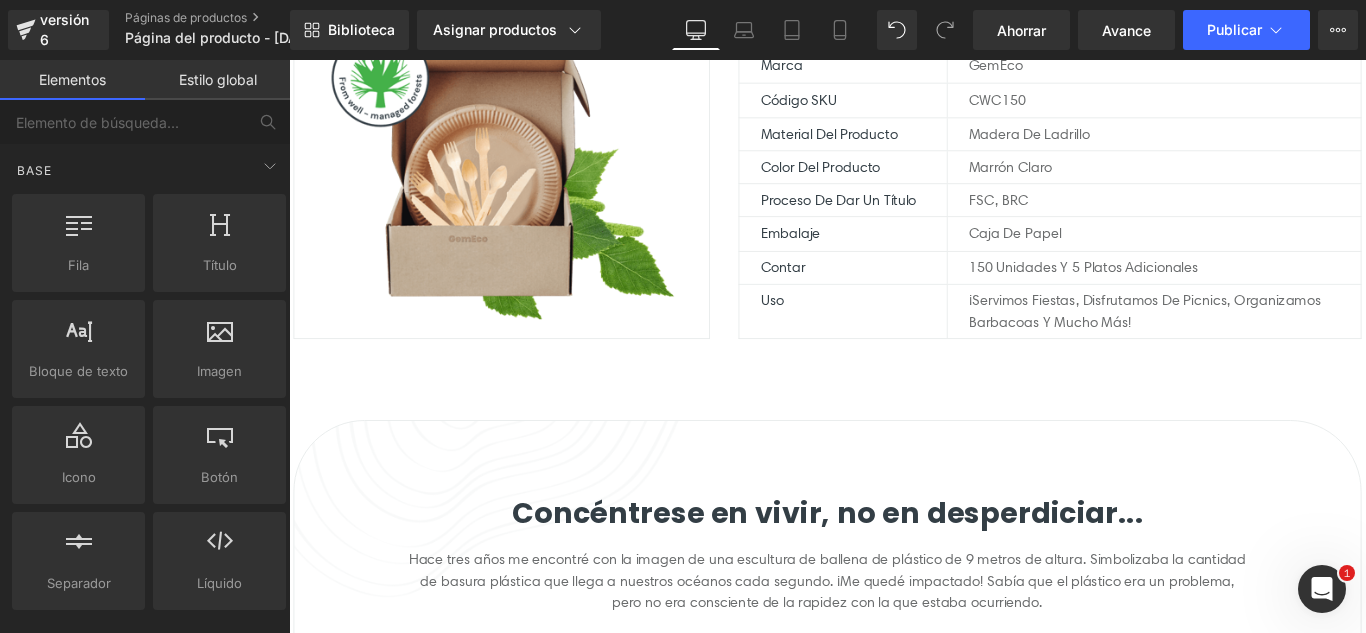 scroll, scrollTop: 500, scrollLeft: 0, axis: vertical 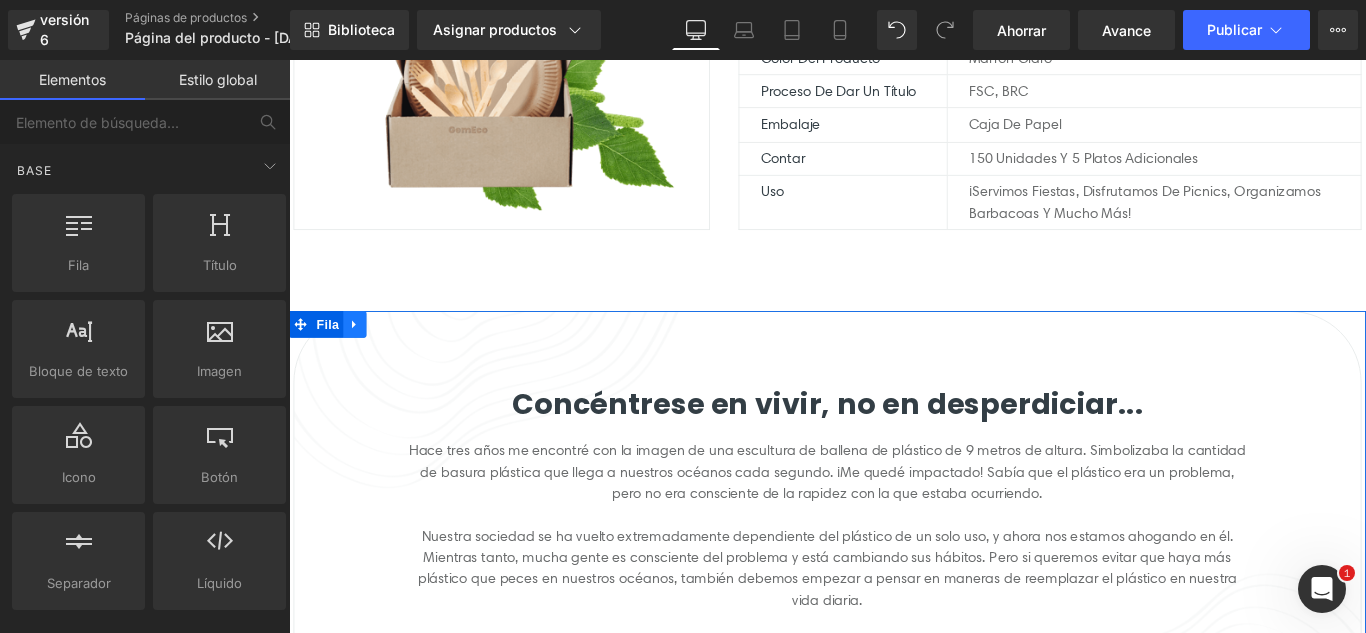 click 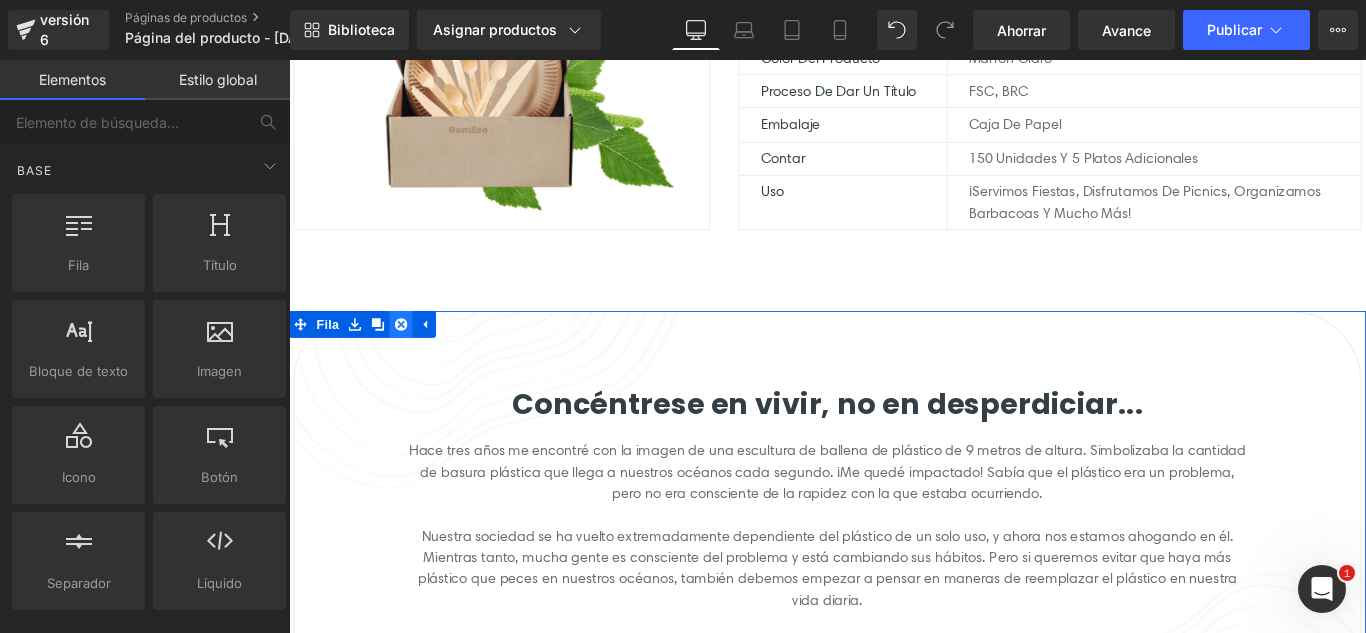 click at bounding box center (415, 357) 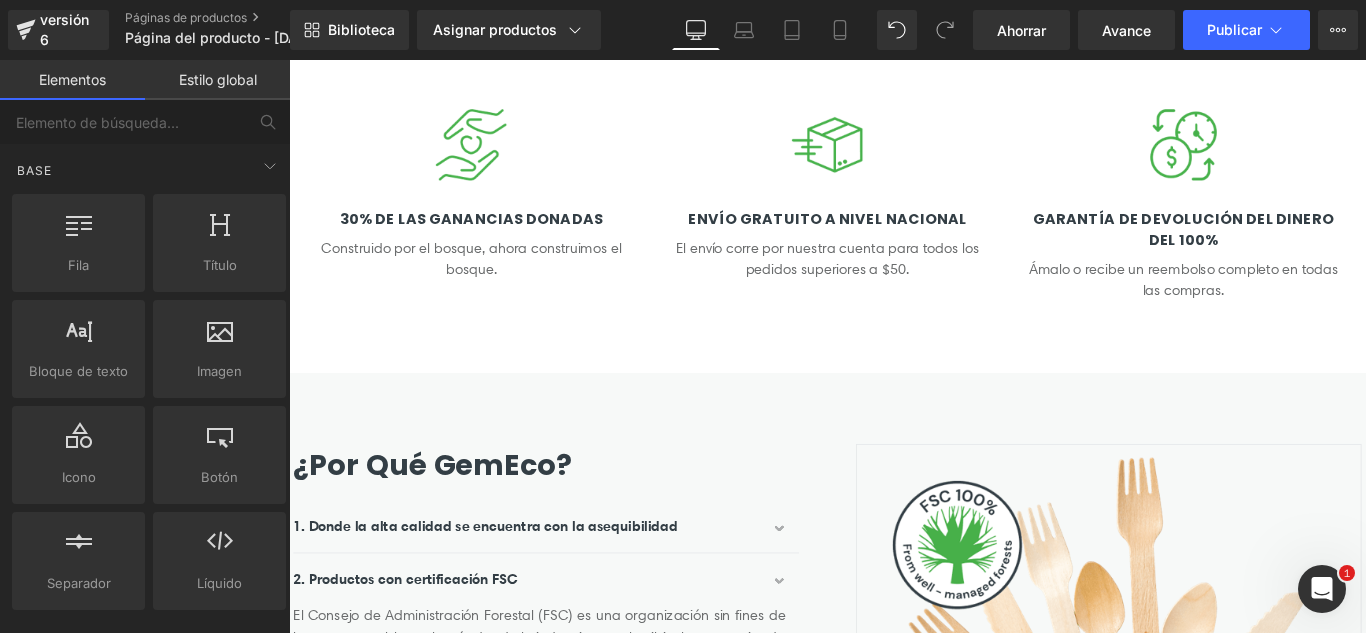 scroll, scrollTop: 900, scrollLeft: 0, axis: vertical 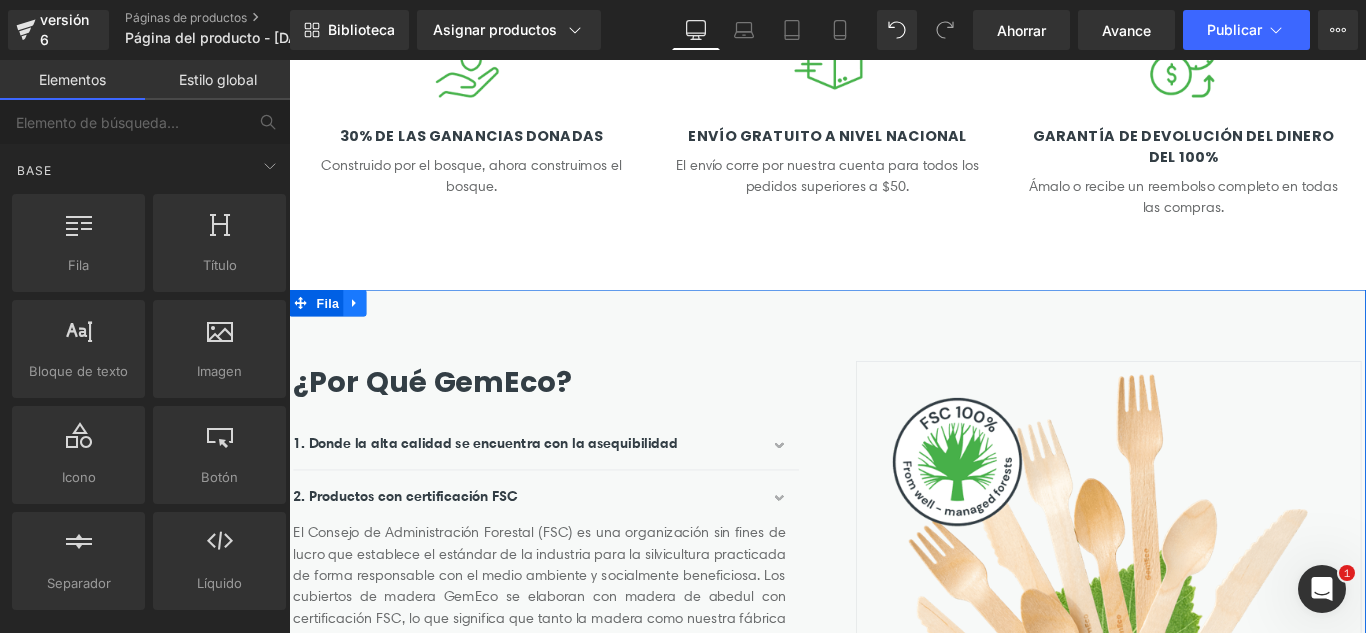 click 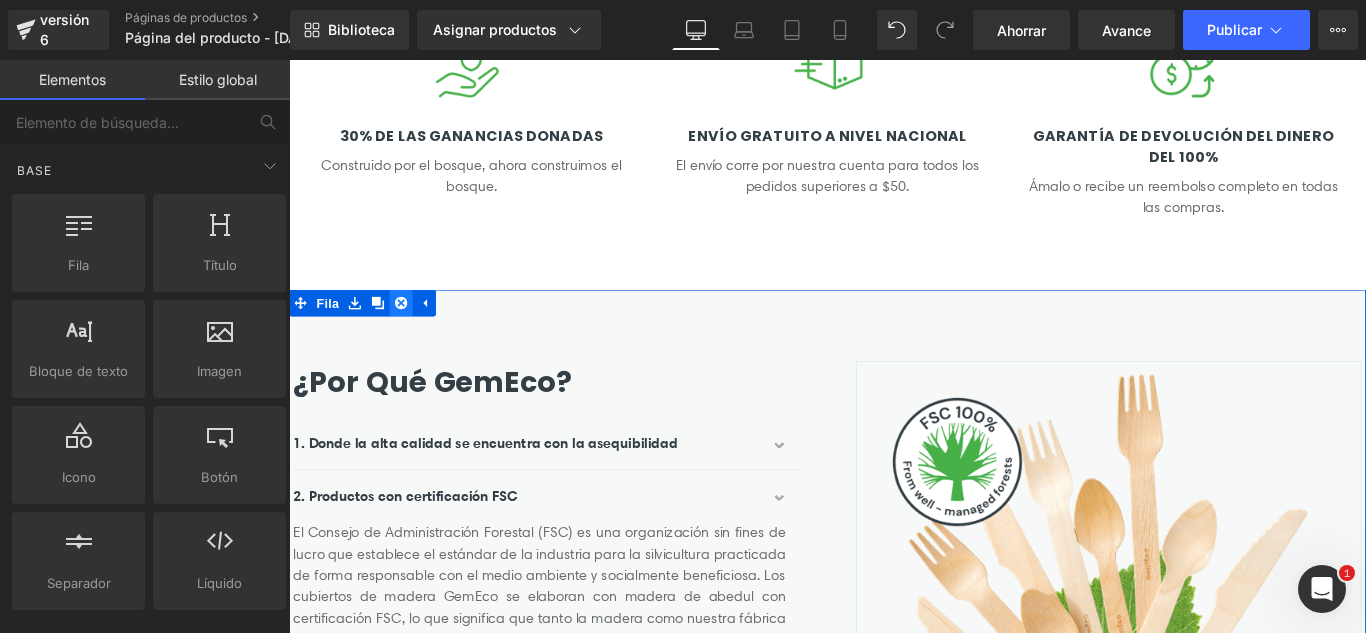 click 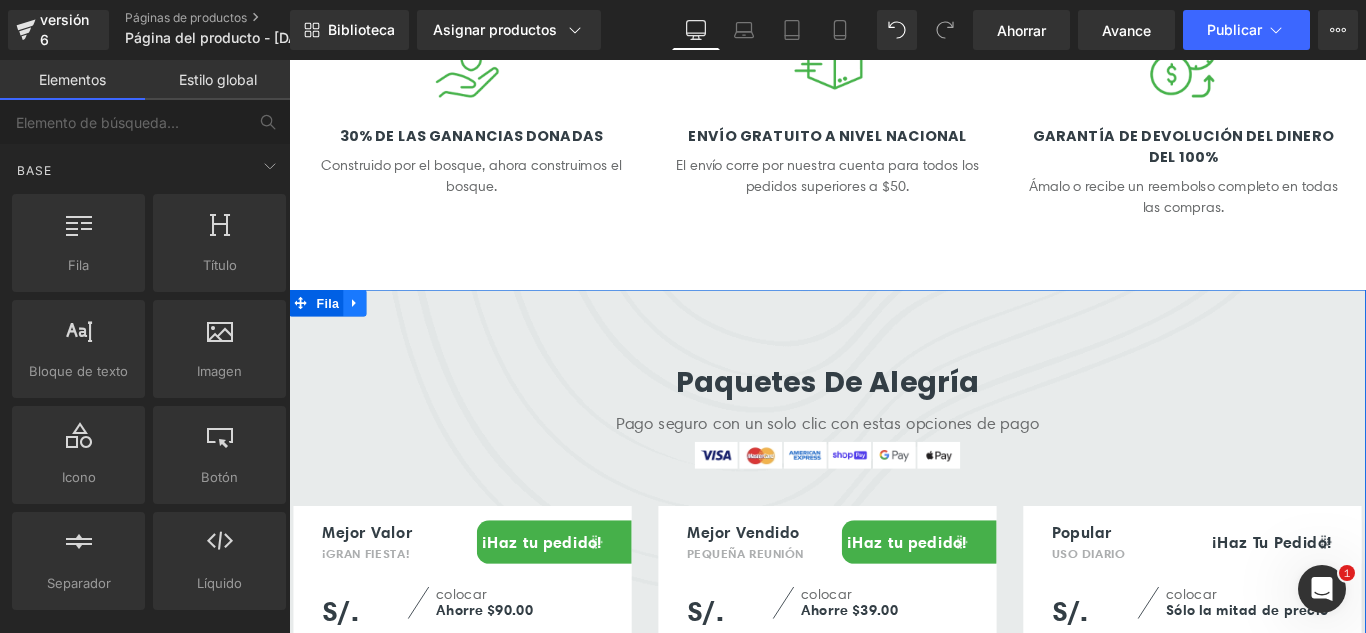 click 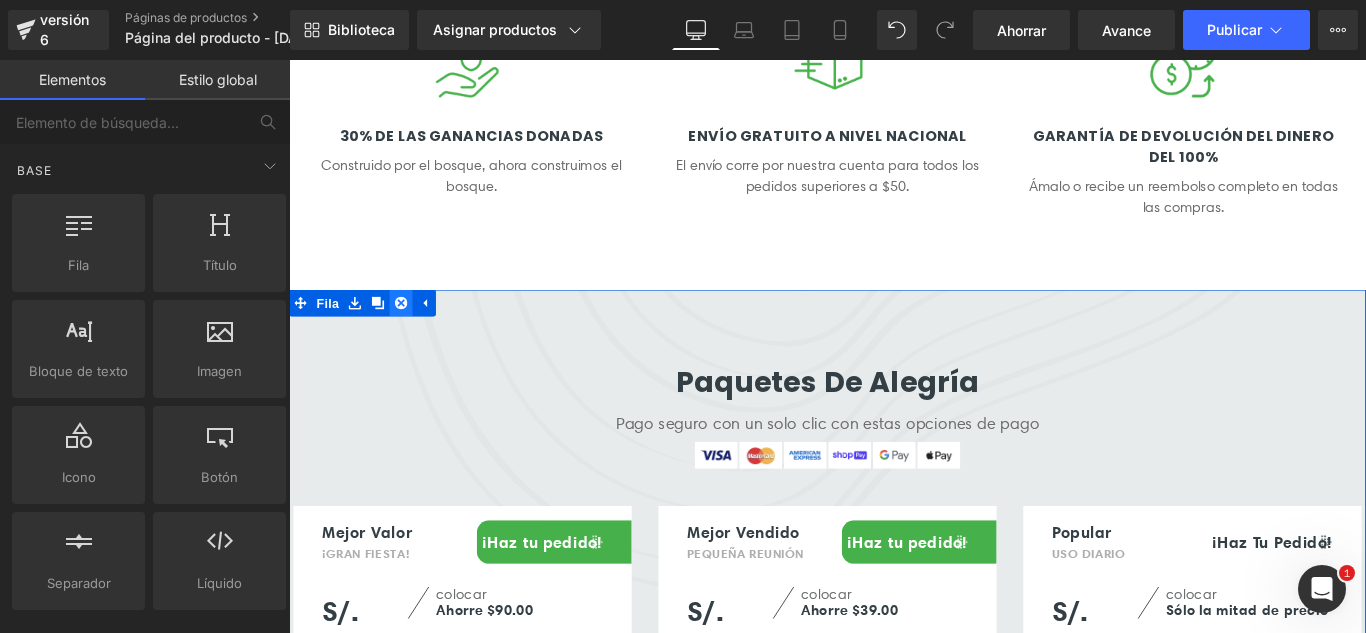 click 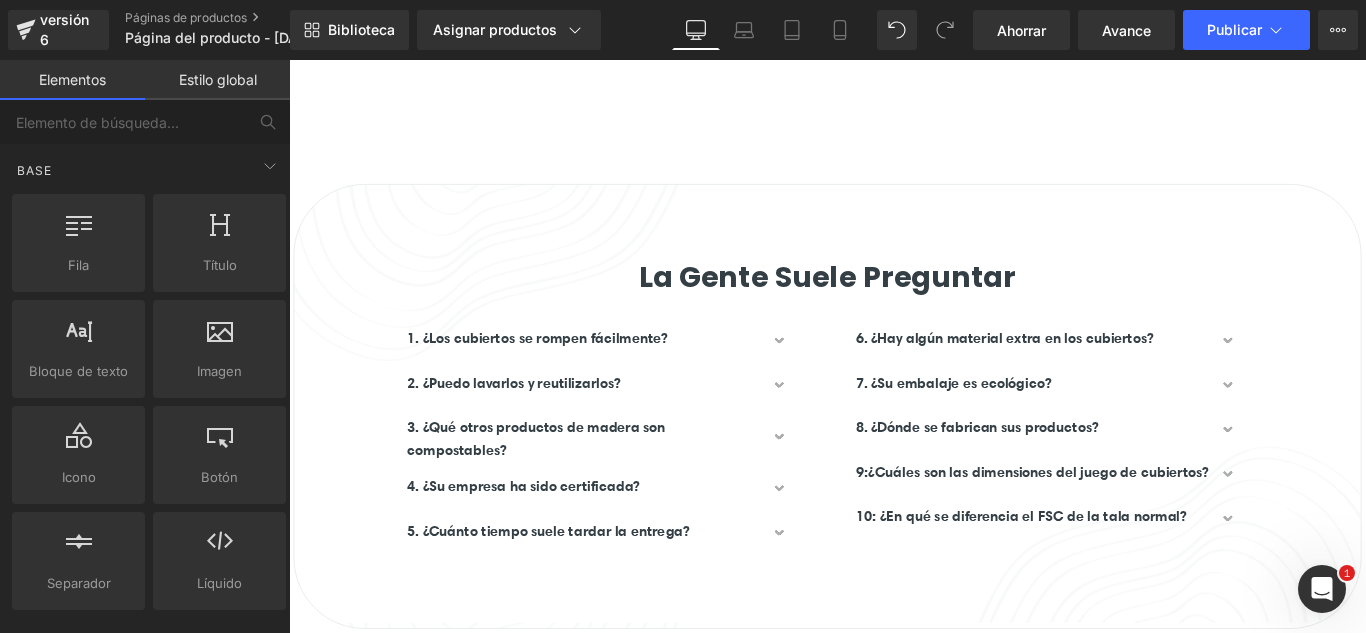 scroll, scrollTop: 1100, scrollLeft: 0, axis: vertical 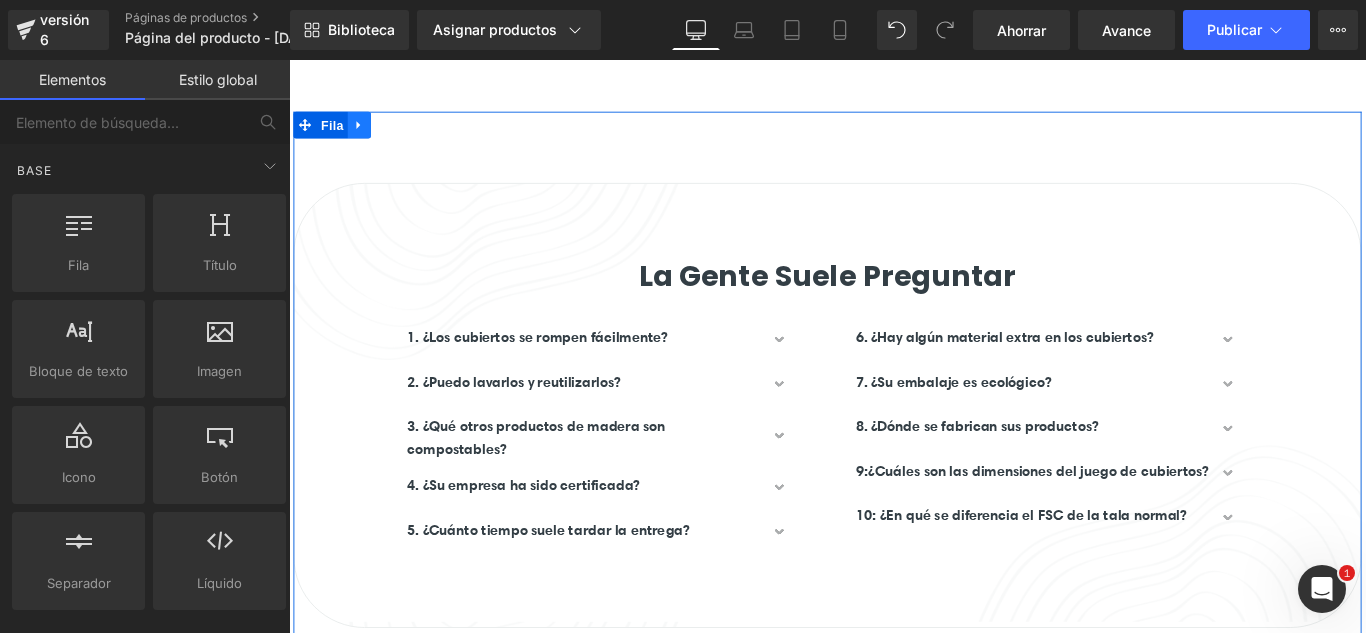 click 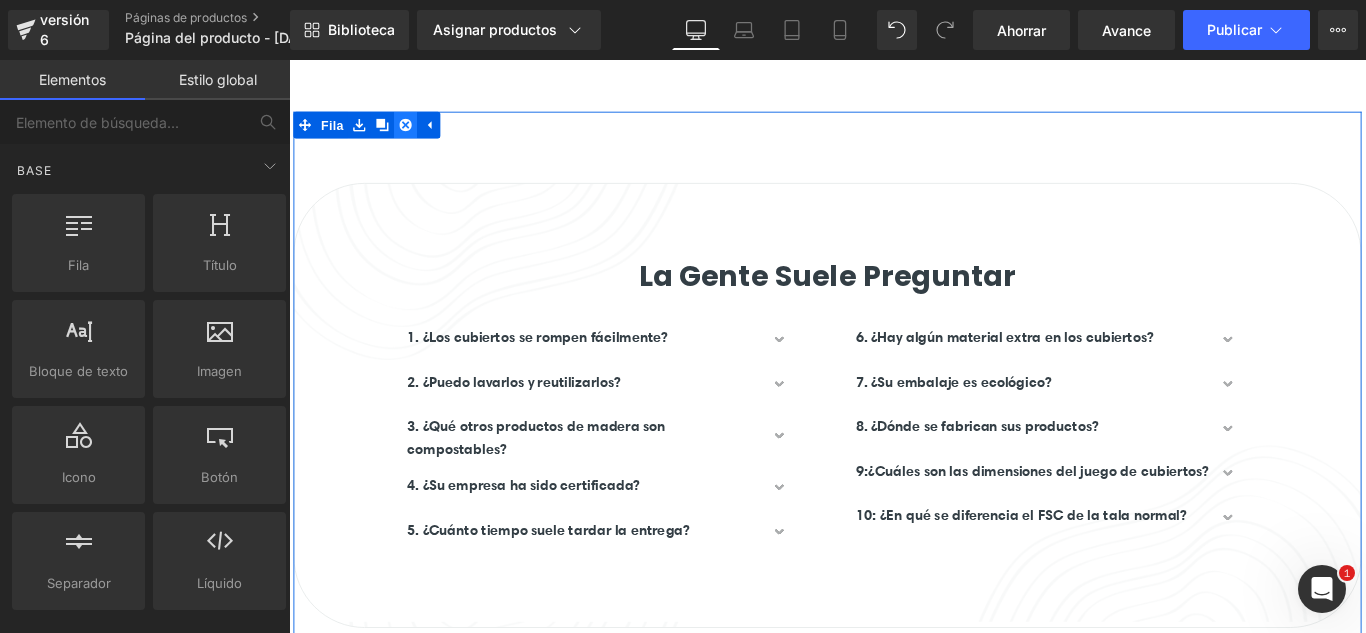 click 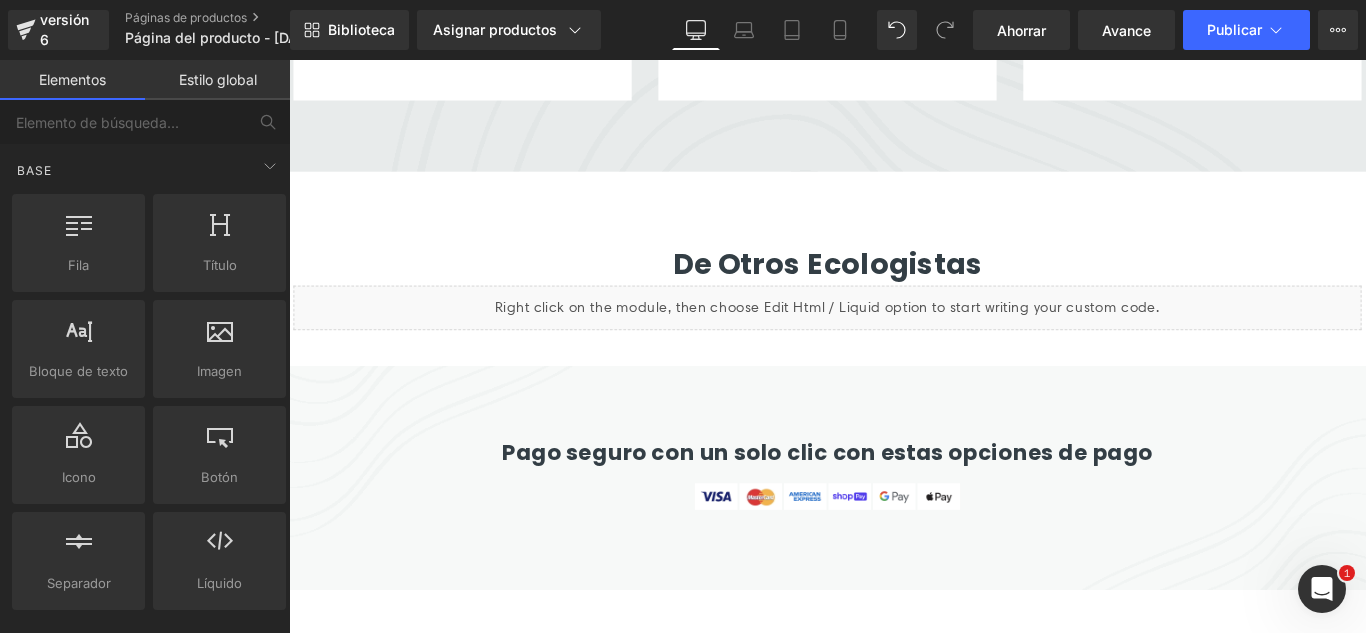 scroll, scrollTop: 1893, scrollLeft: 0, axis: vertical 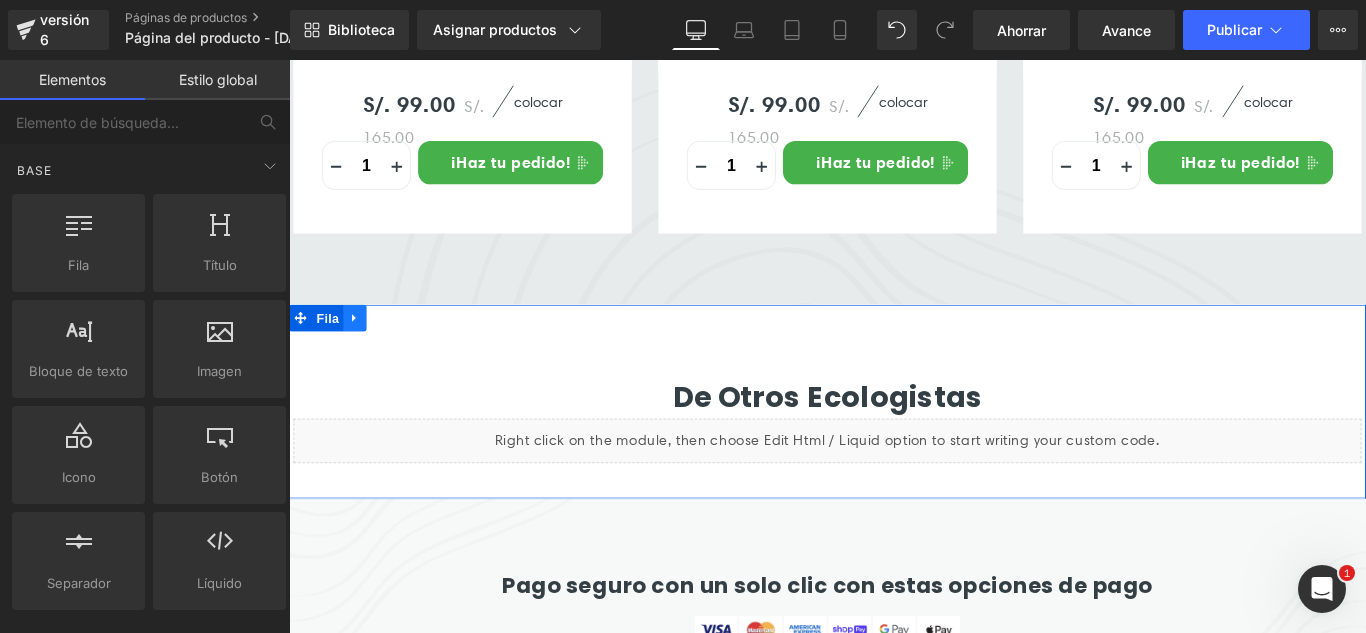 click 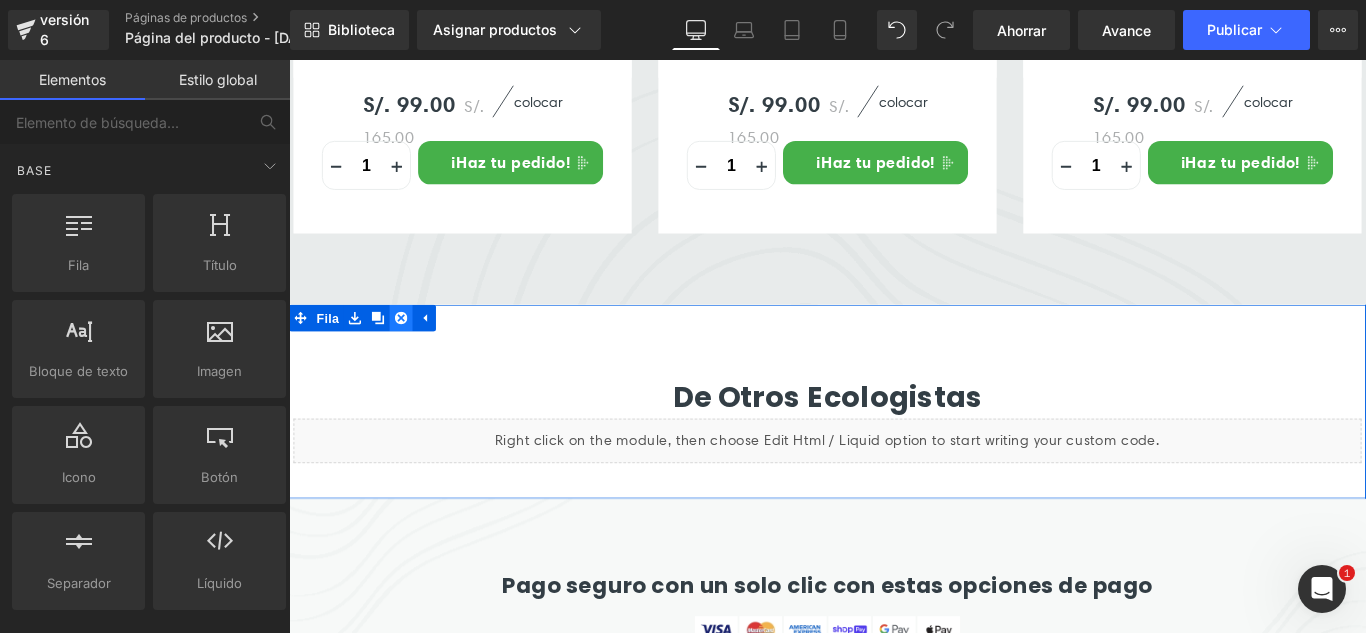 click 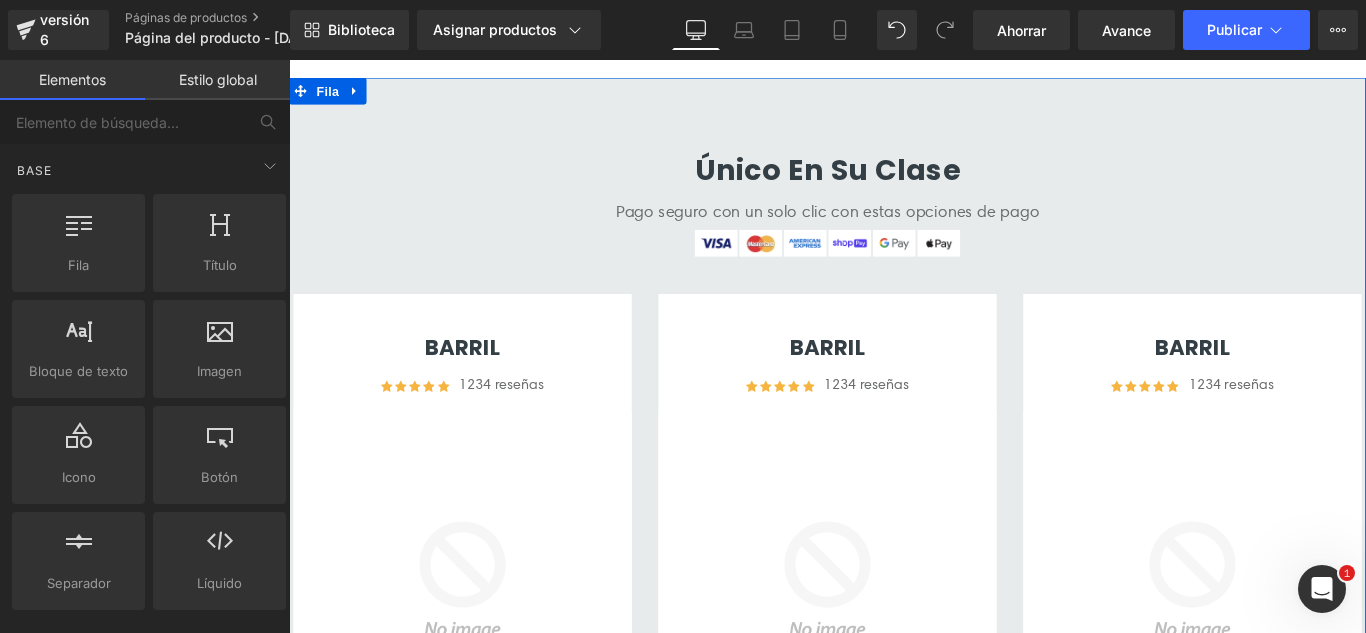 scroll, scrollTop: 1093, scrollLeft: 0, axis: vertical 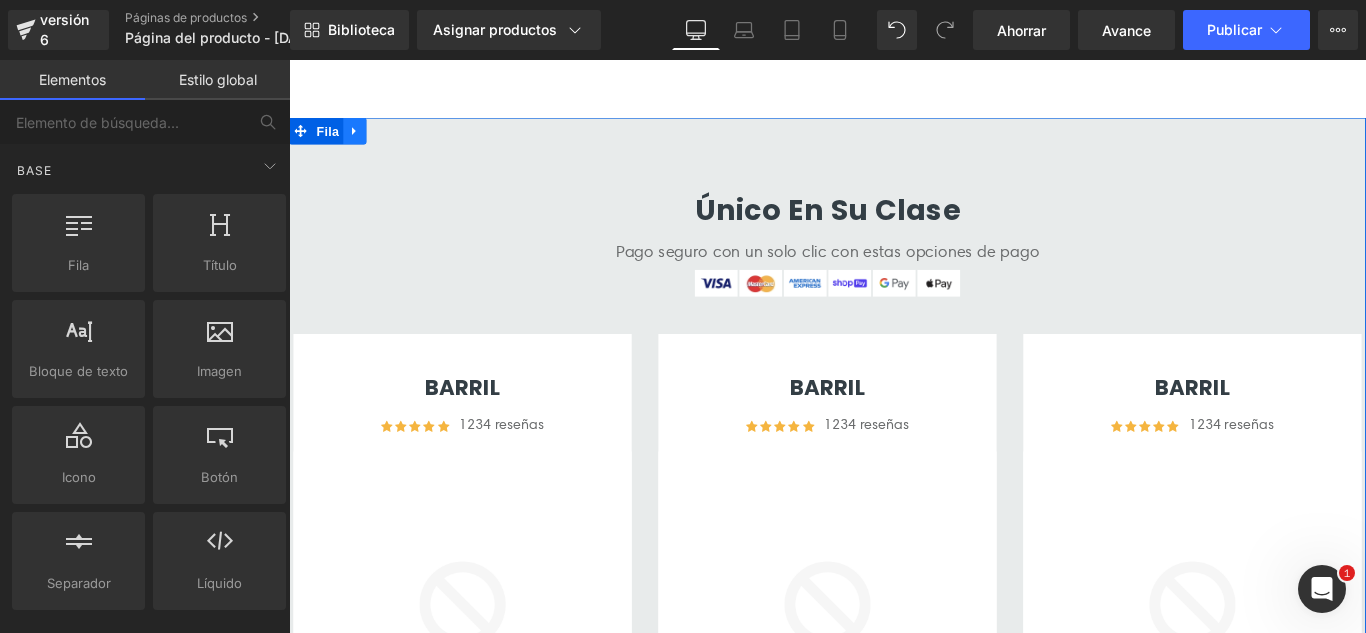 click 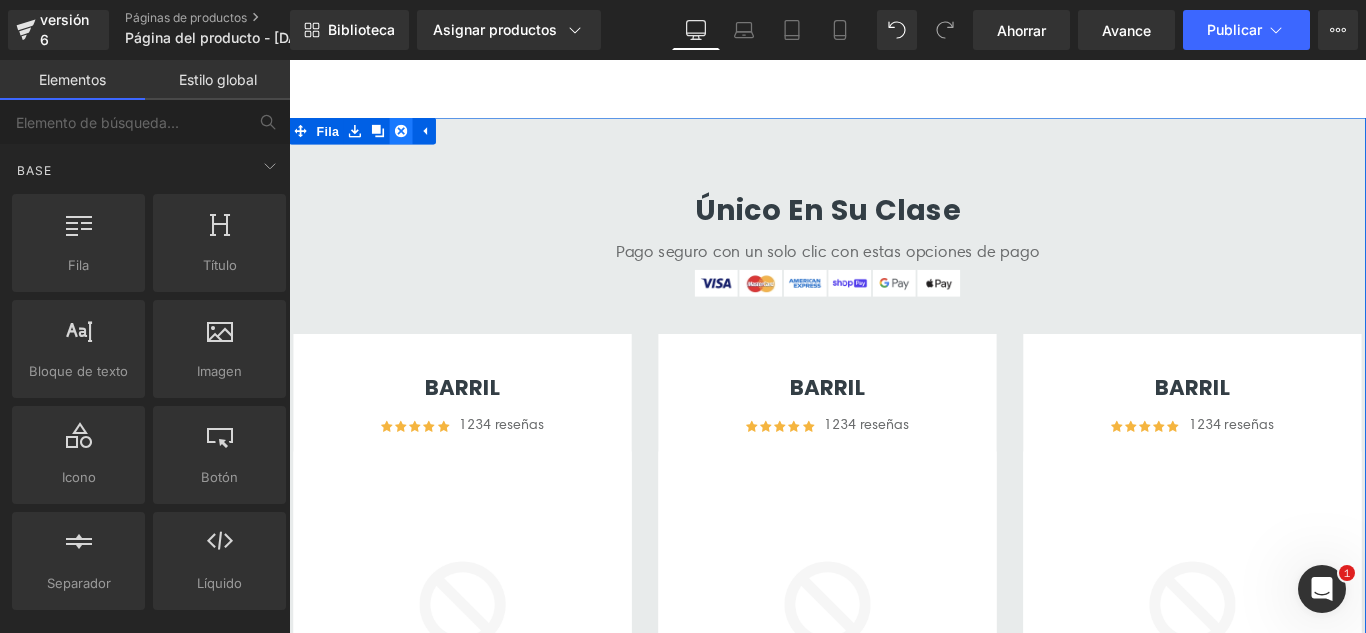 click 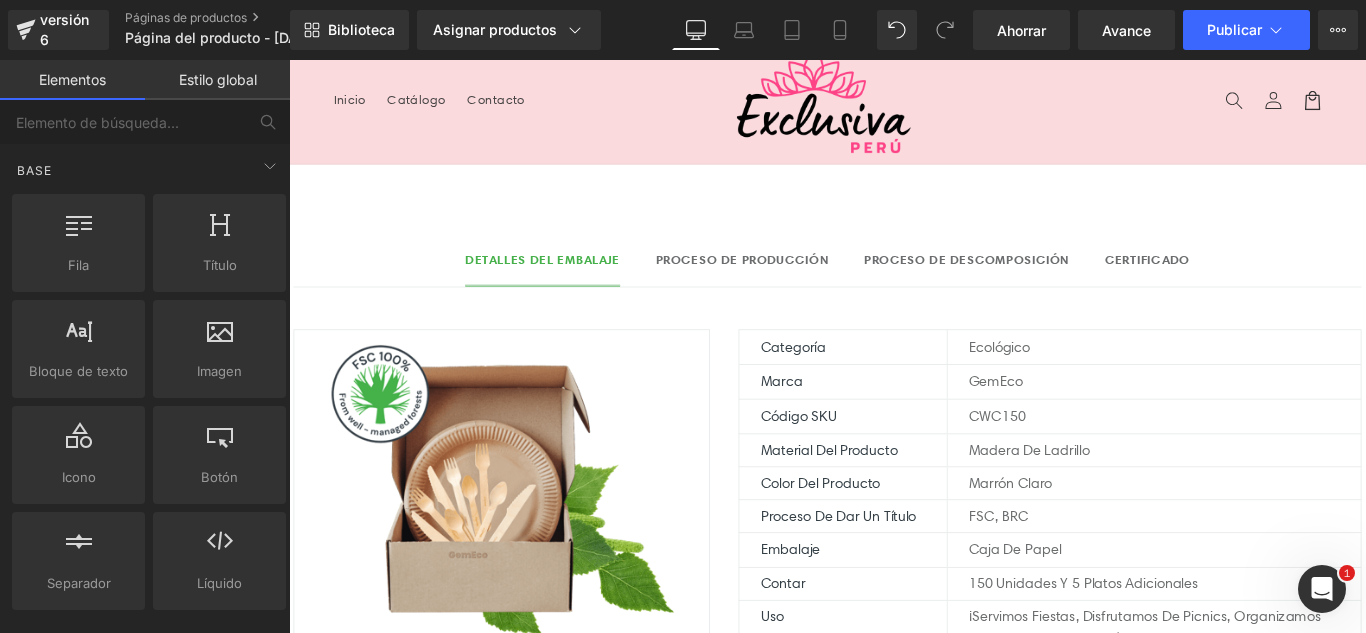 scroll, scrollTop: 0, scrollLeft: 0, axis: both 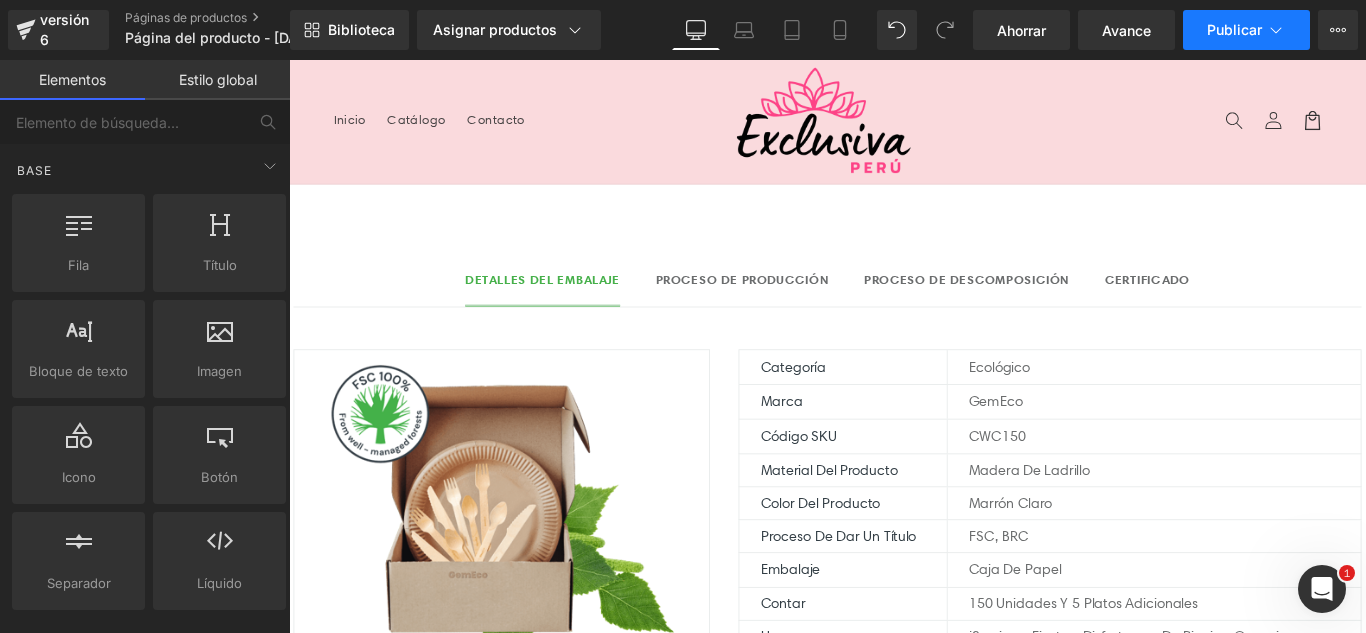 click on "Publicar" at bounding box center [1246, 30] 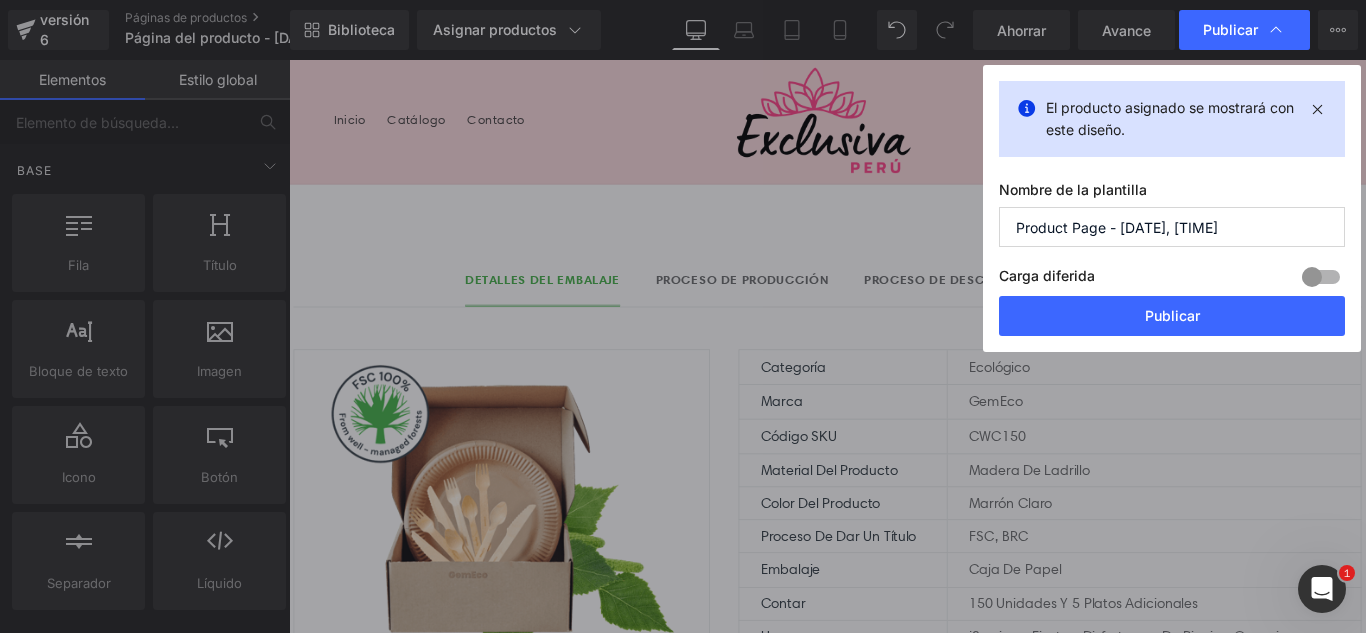click on "Product Page - Aug 2, 13:07:05" at bounding box center [1172, 227] 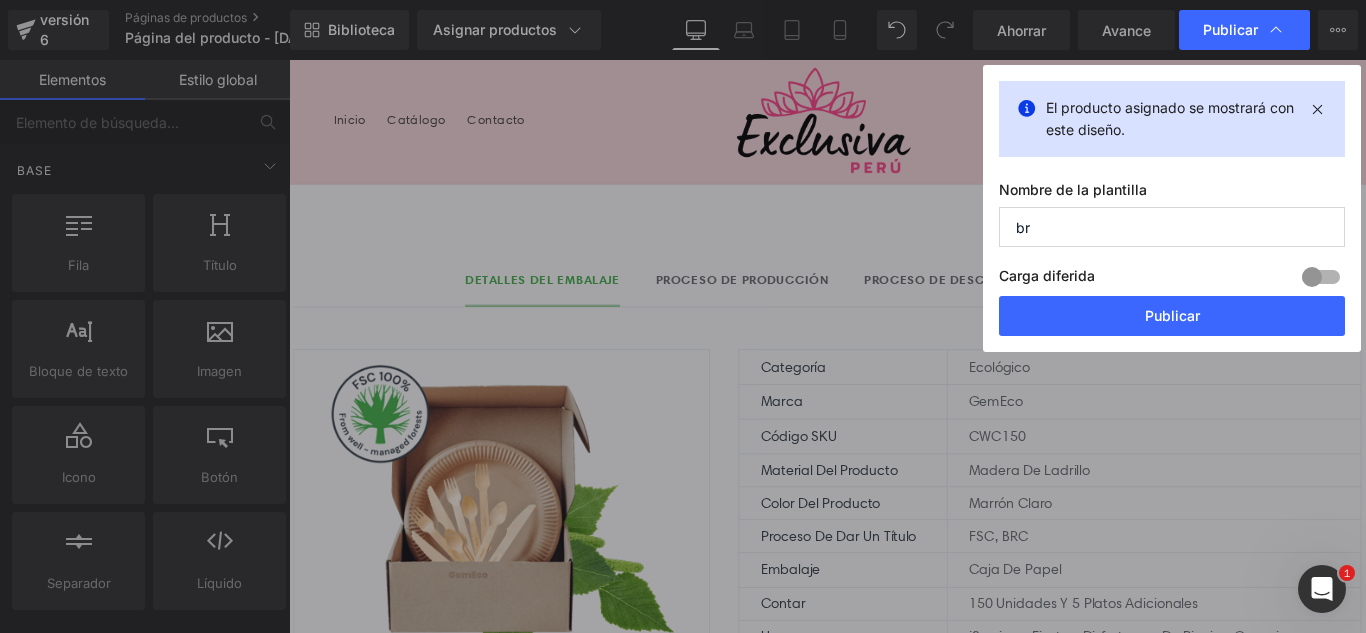 type on "b" 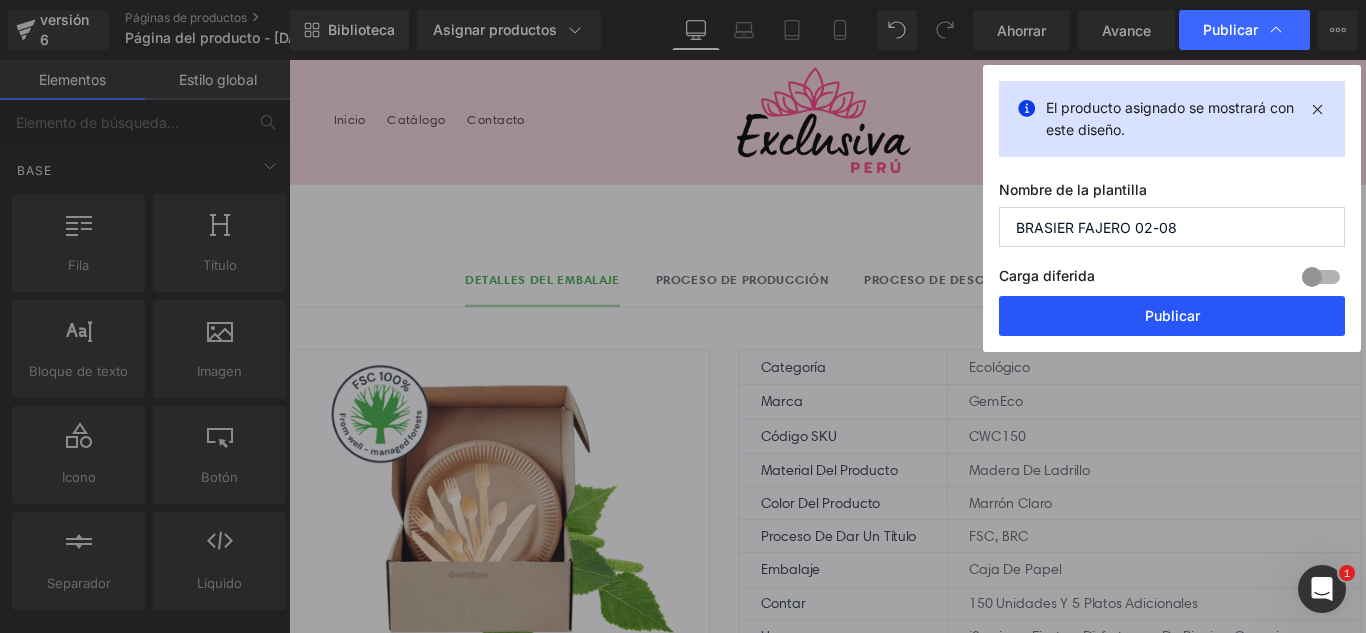type on "BRASIER FAJERO 02-08" 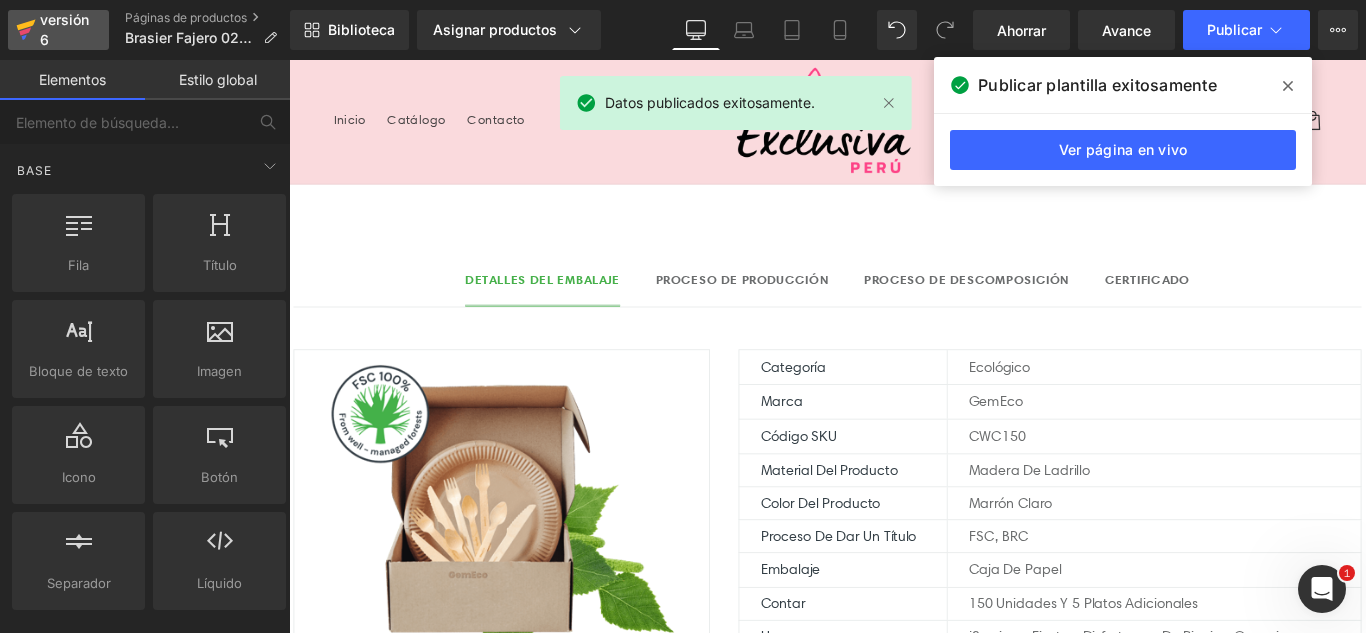 click on "versión 6" at bounding box center (66, 30) 